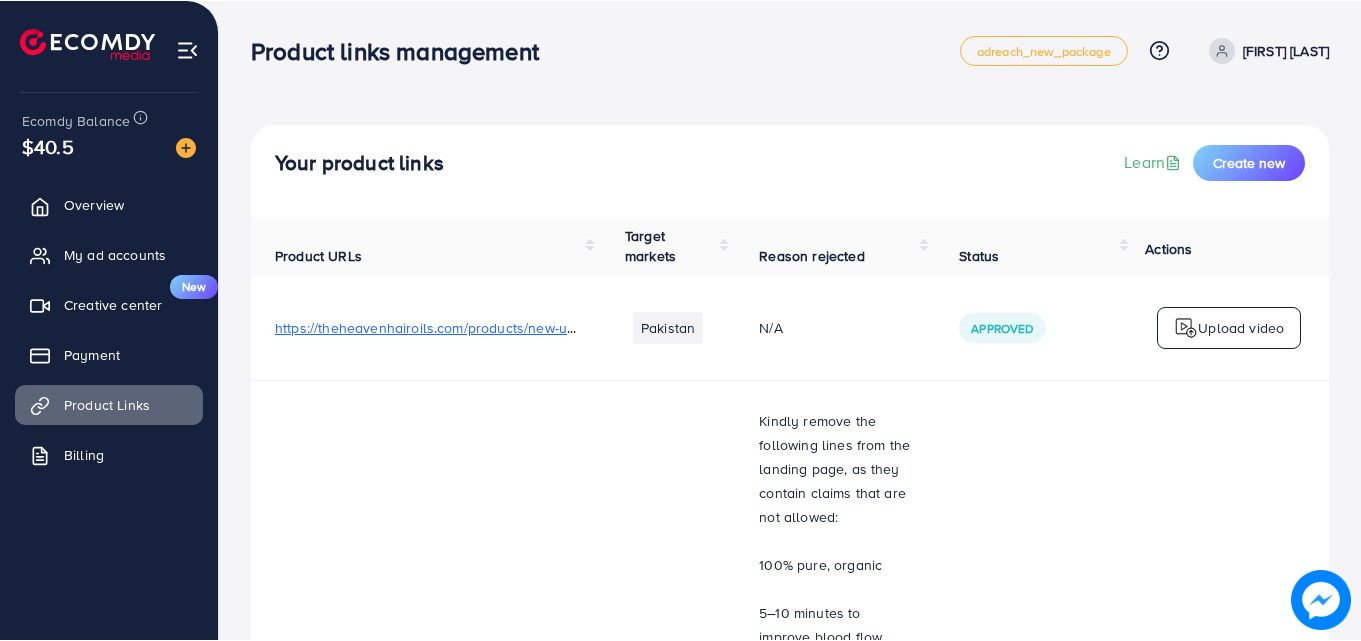 scroll, scrollTop: 0, scrollLeft: 0, axis: both 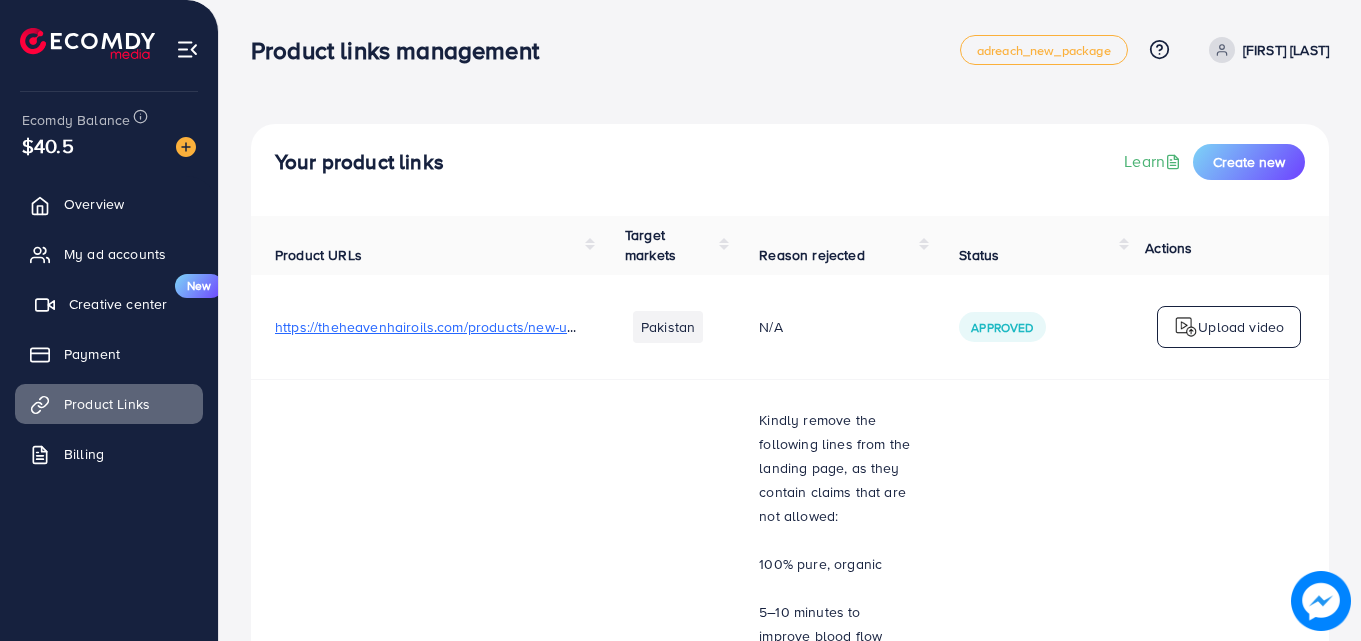 click on "Creative center" at bounding box center (118, 304) 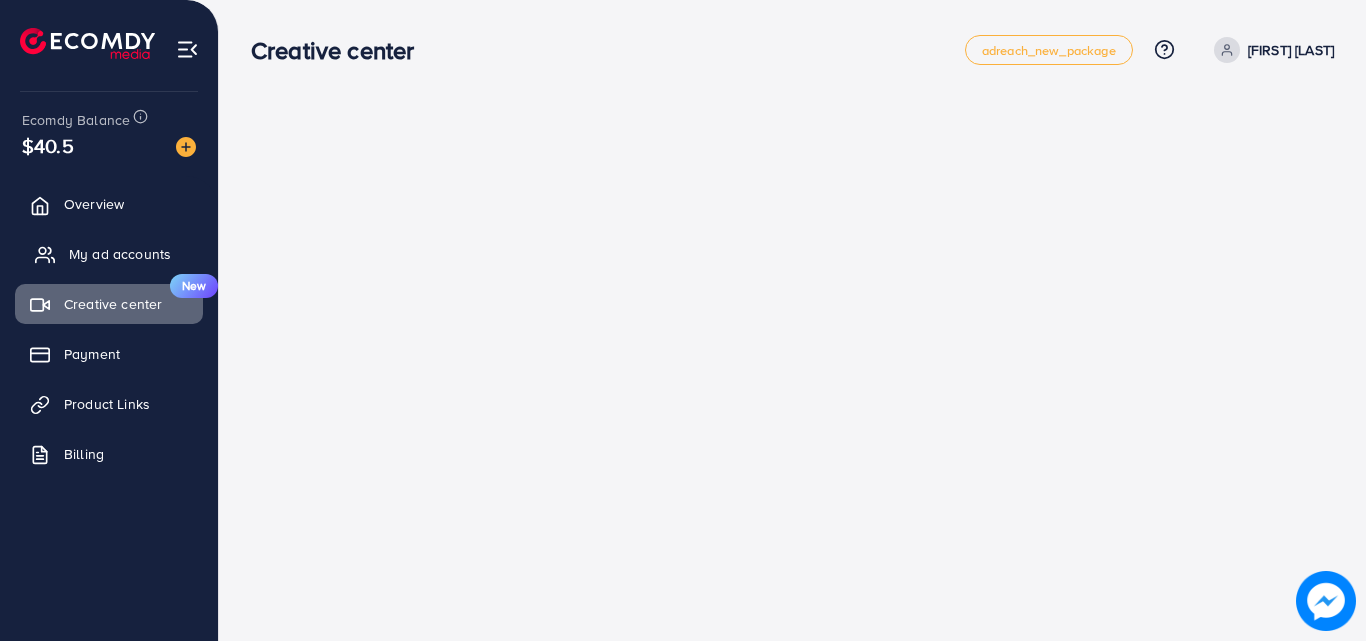 click on "My ad accounts" at bounding box center [120, 254] 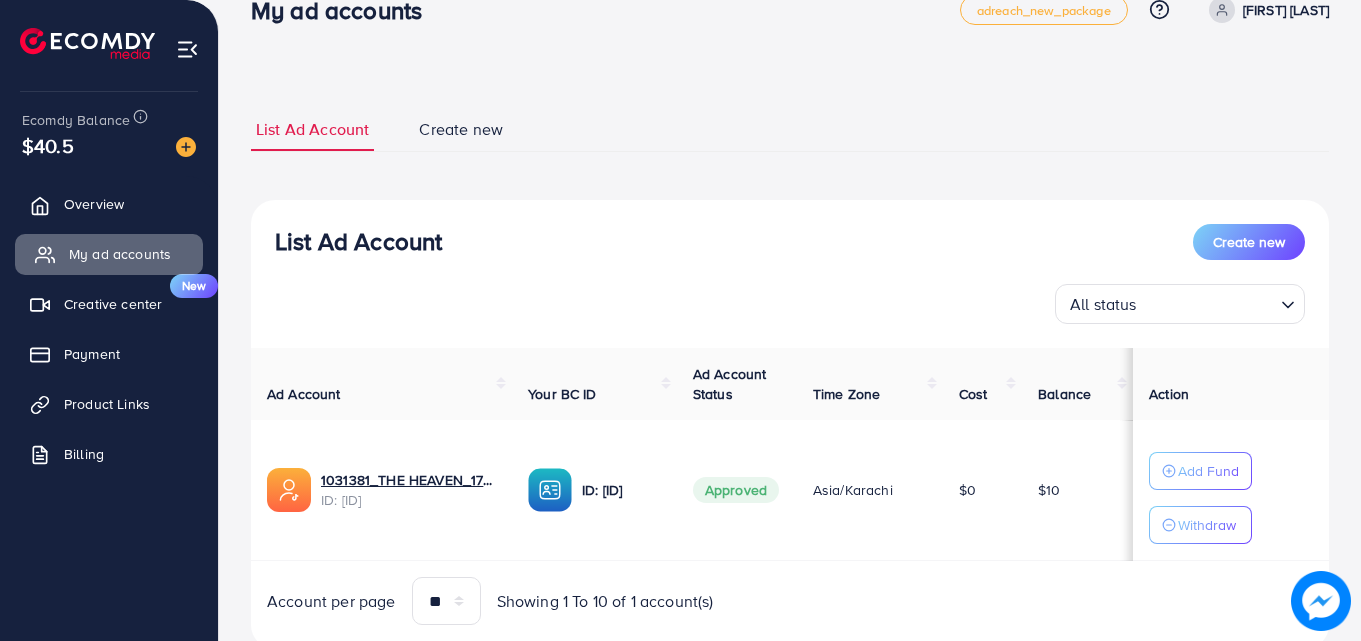scroll, scrollTop: 104, scrollLeft: 0, axis: vertical 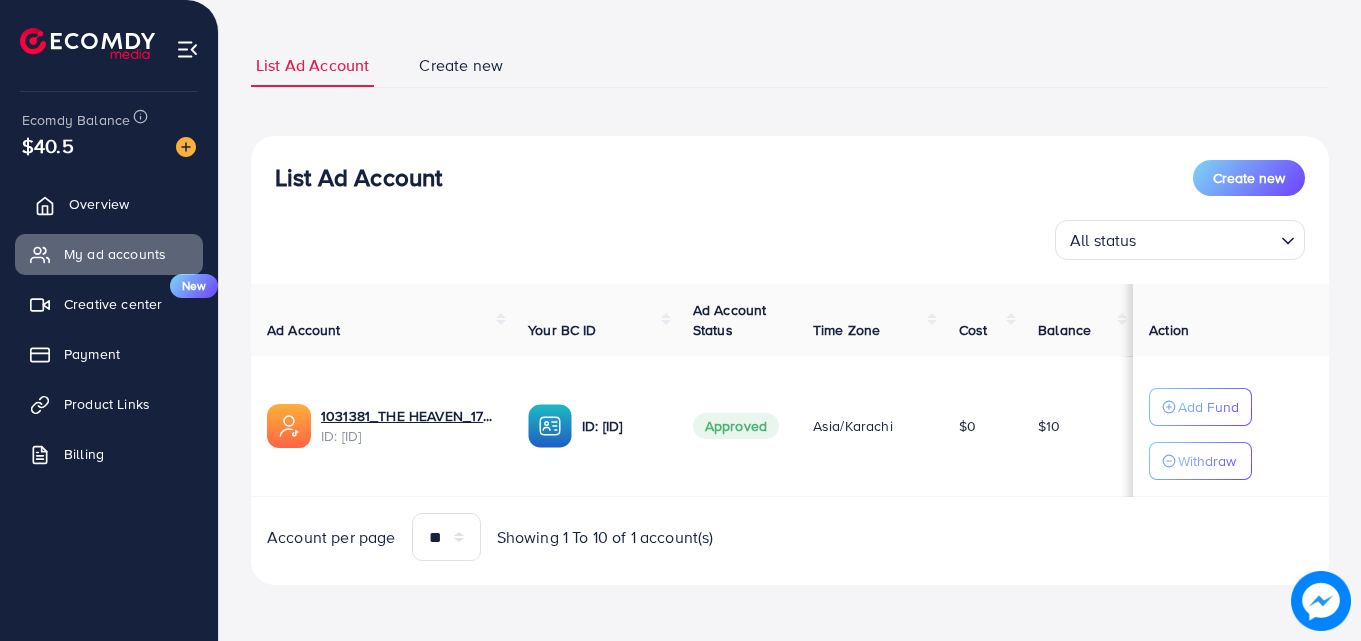 click on "Overview" at bounding box center [99, 204] 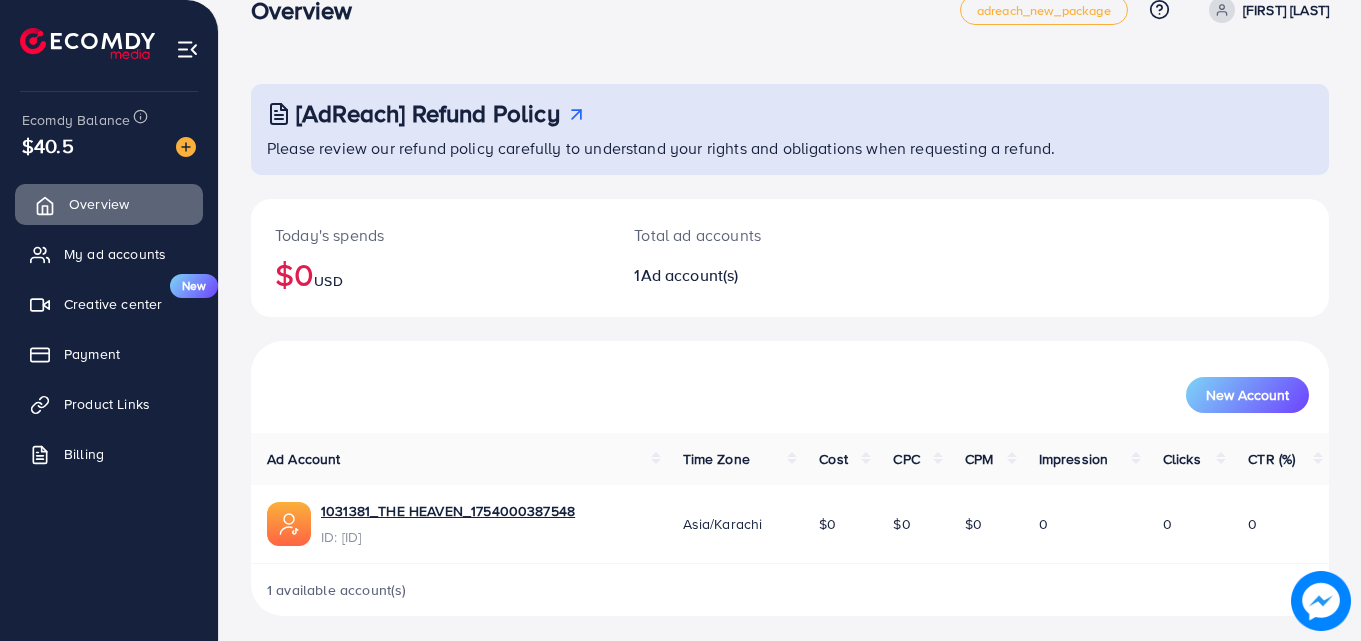 scroll, scrollTop: 47, scrollLeft: 0, axis: vertical 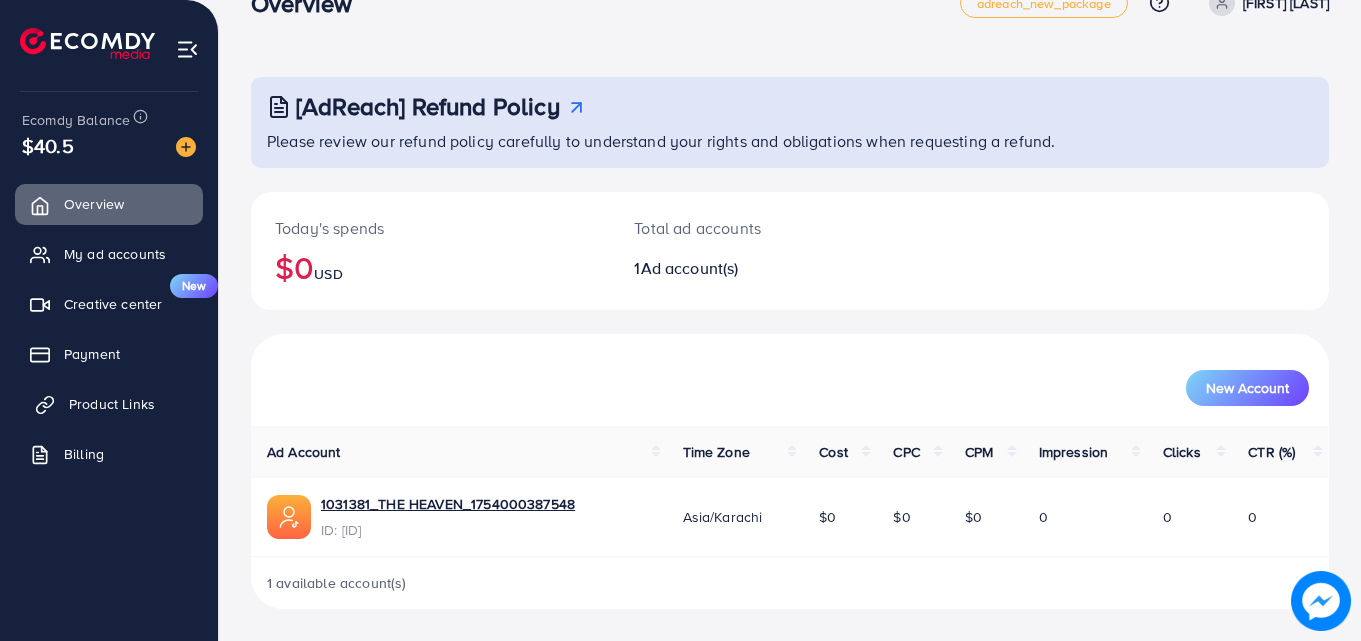 click on "Product Links" at bounding box center (112, 404) 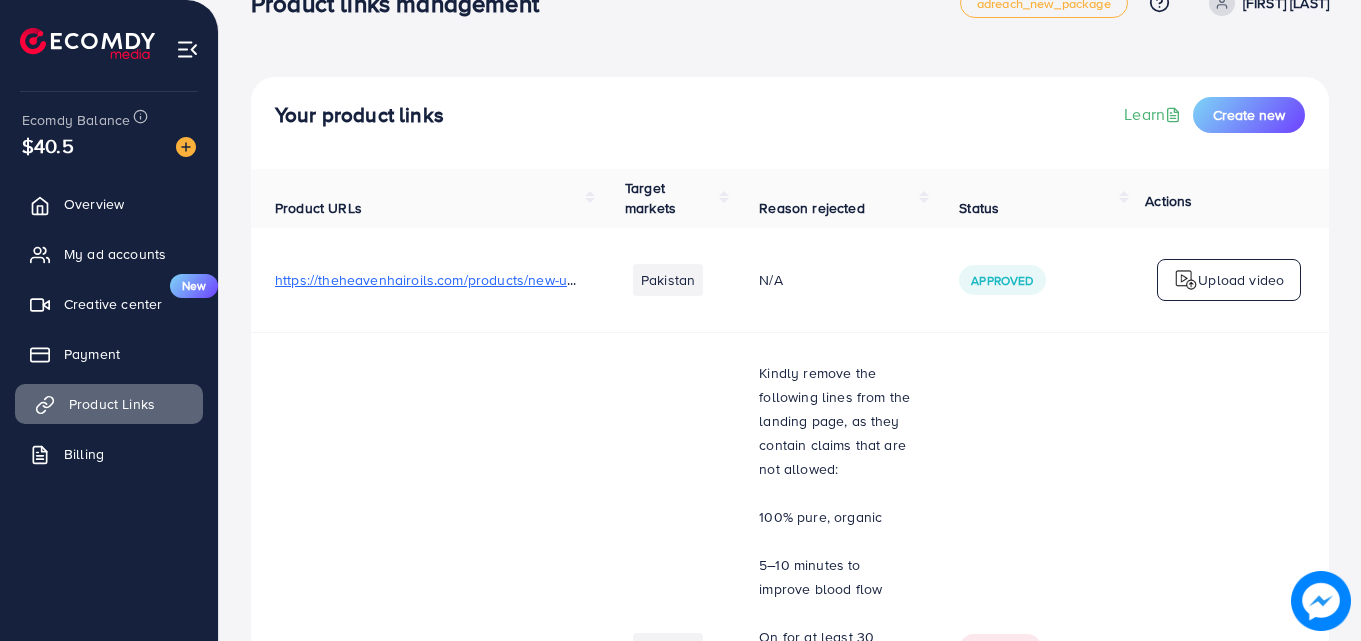 scroll, scrollTop: 0, scrollLeft: 0, axis: both 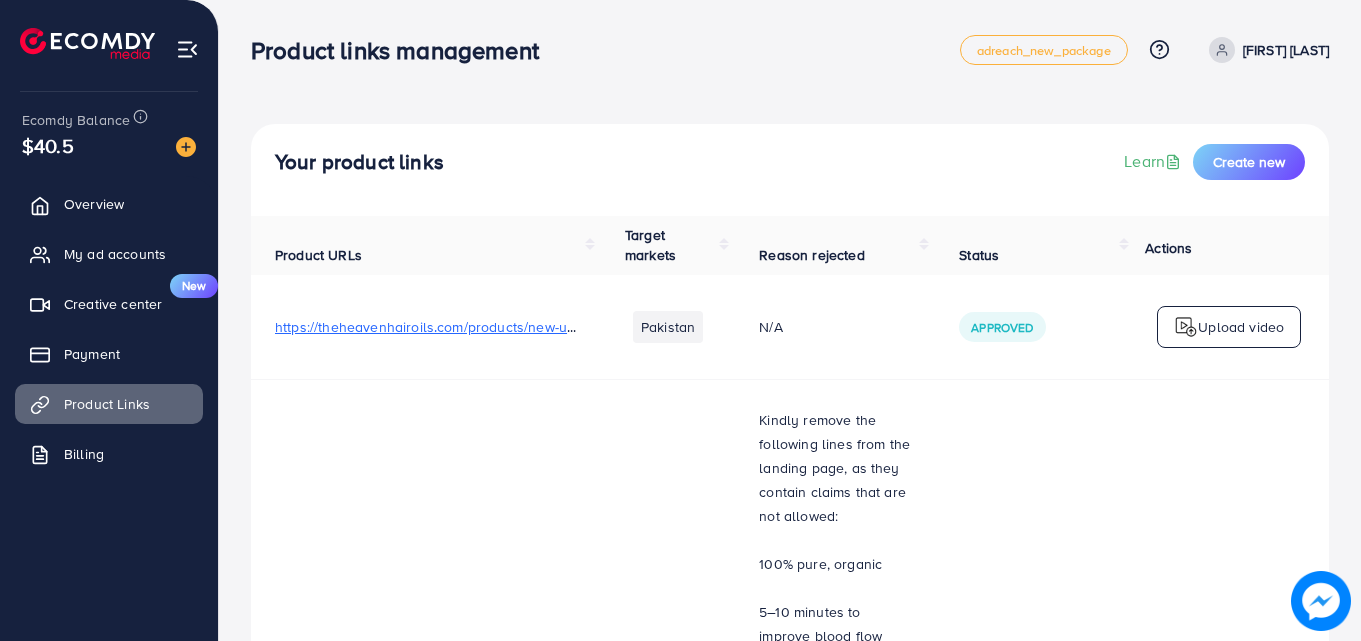 click on "Your product links   Learn   Create new" at bounding box center [790, 170] 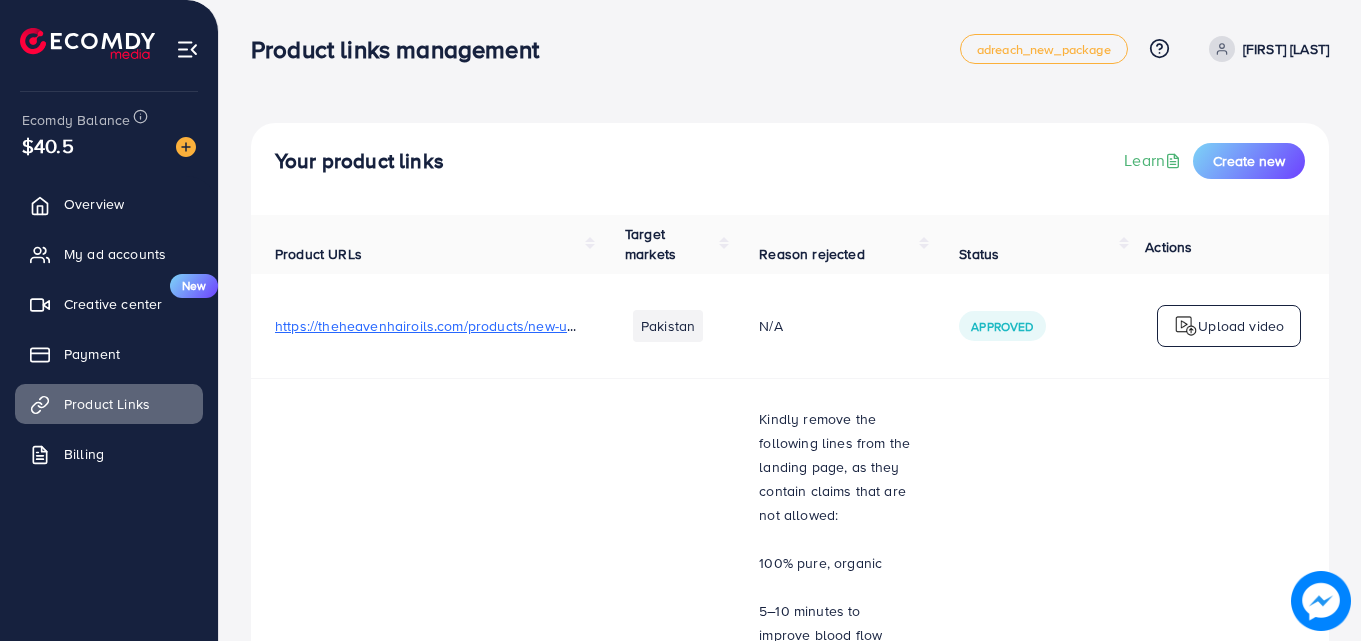 scroll, scrollTop: 0, scrollLeft: 0, axis: both 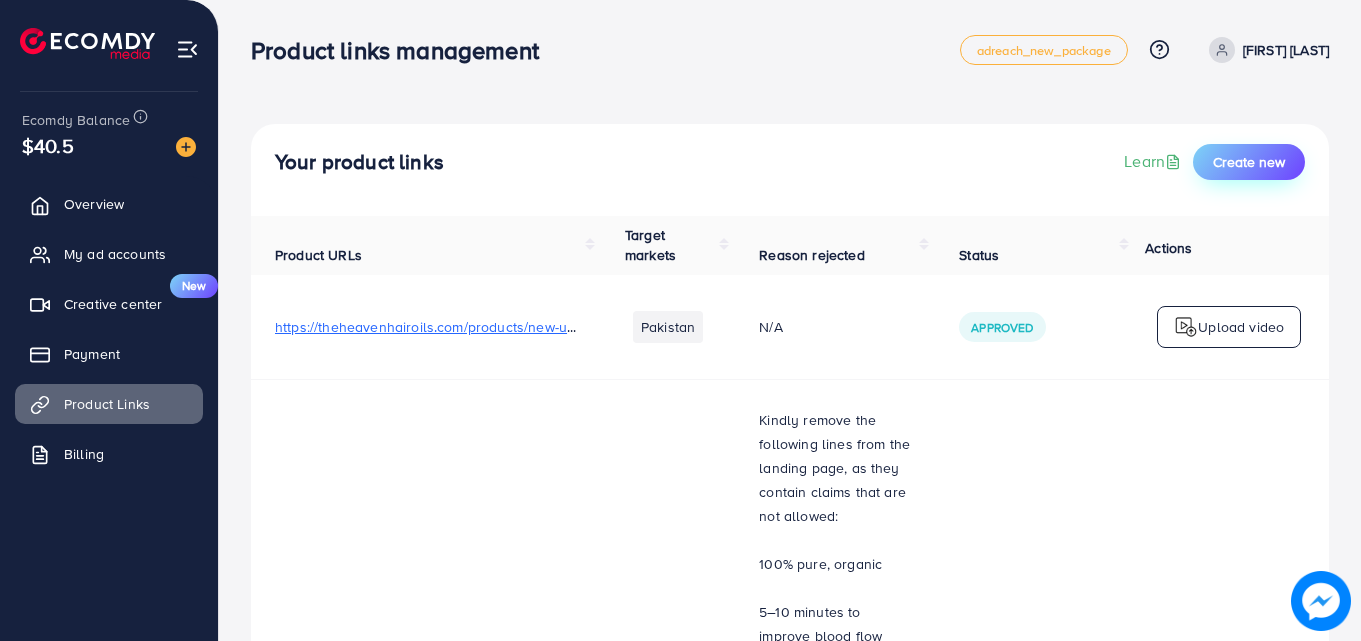 click on "Create new" at bounding box center [1249, 162] 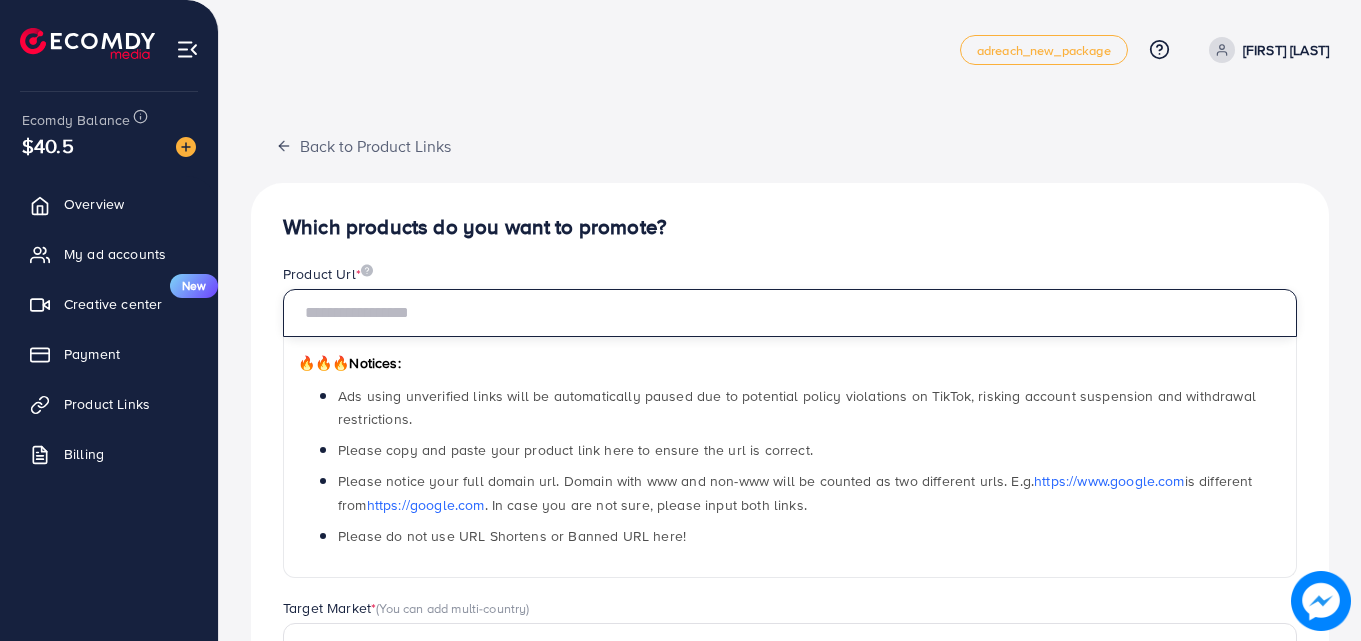 click at bounding box center (790, 313) 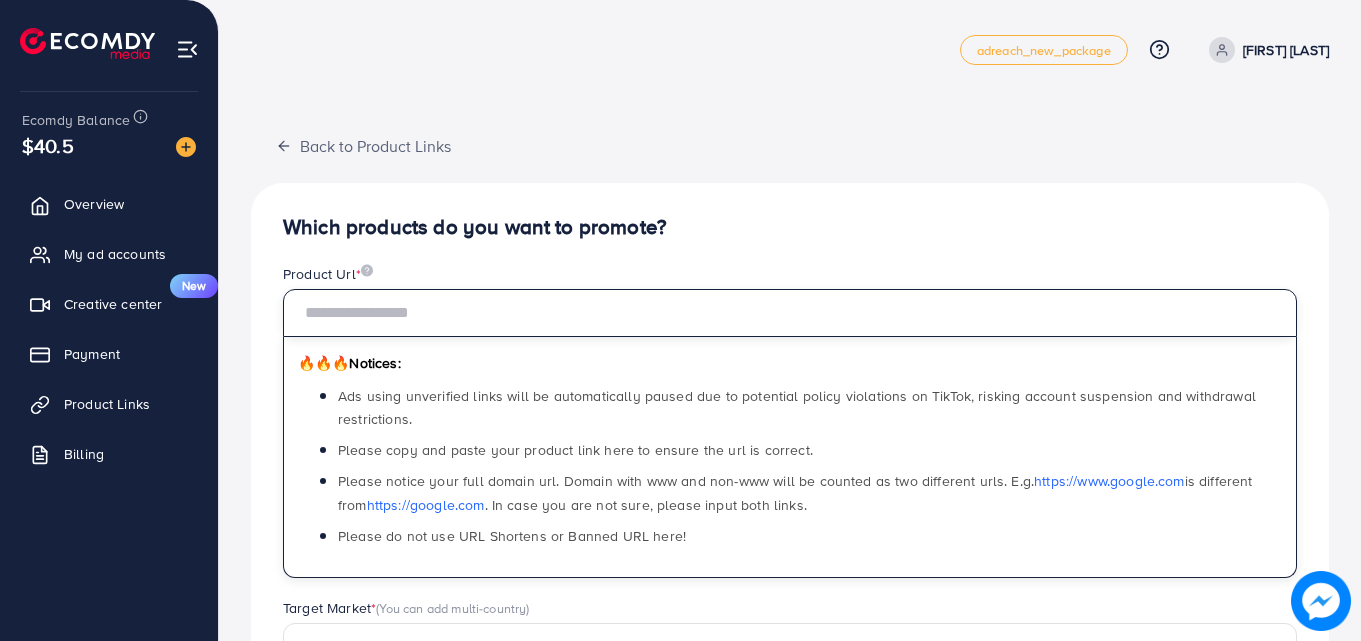paste on "**********" 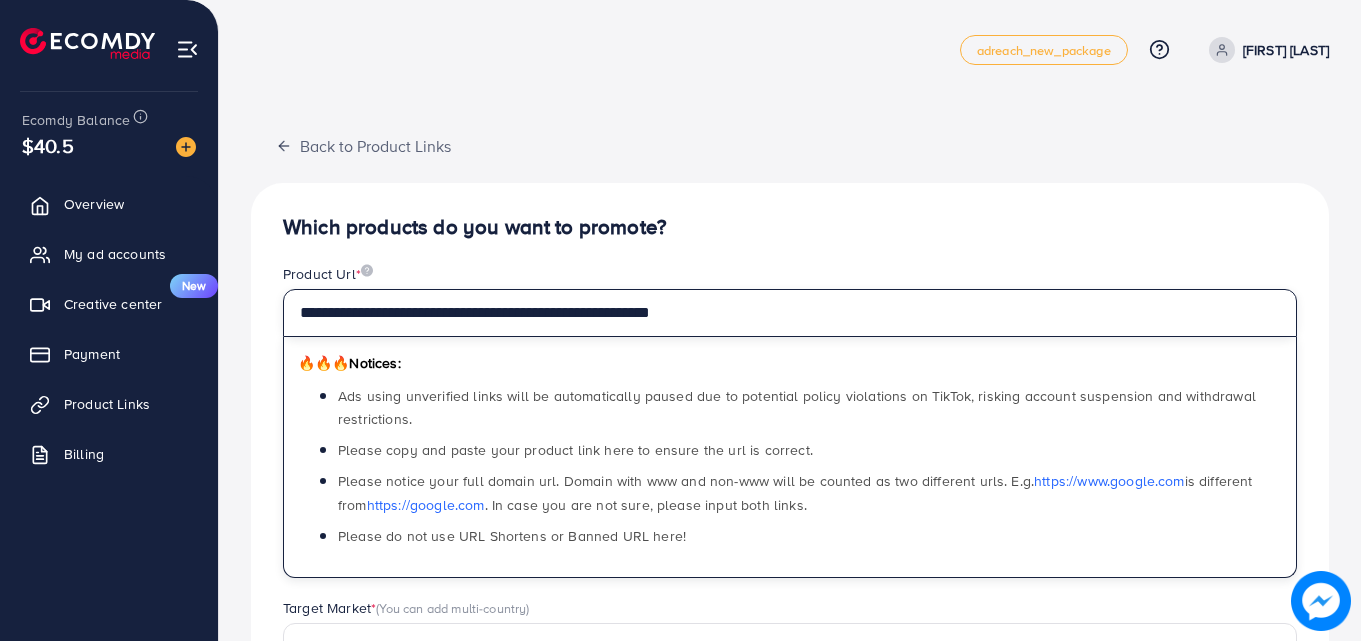 type on "**********" 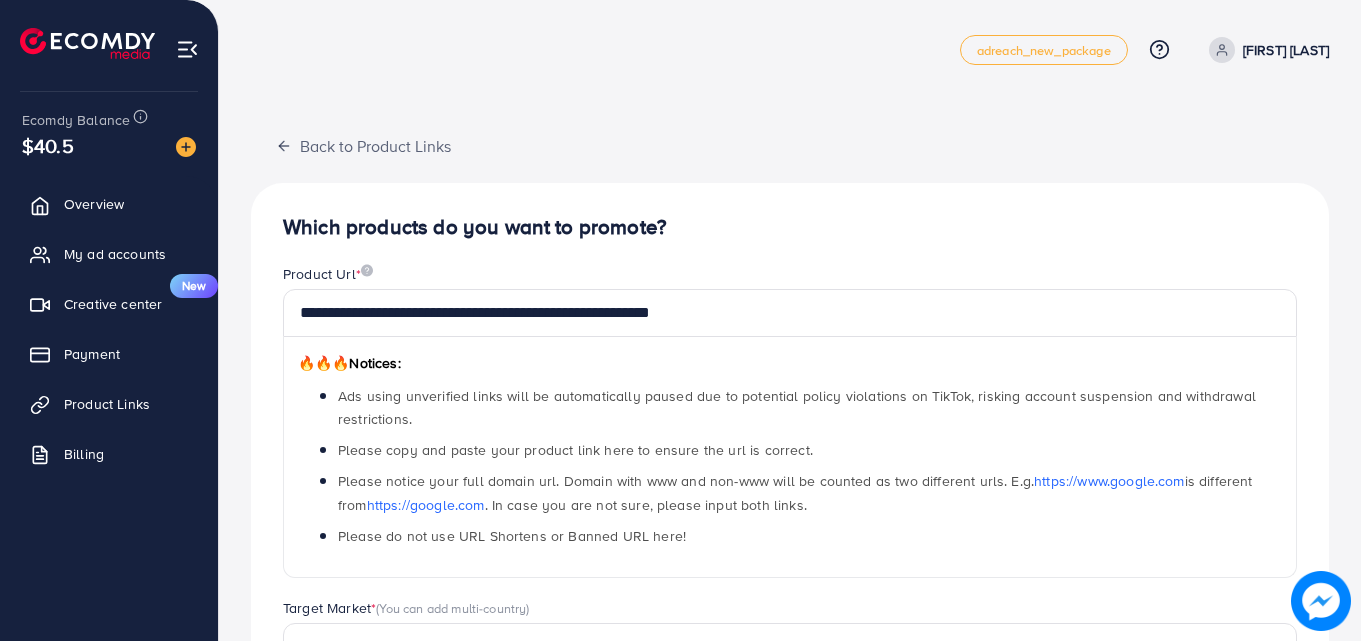 click on "**********" at bounding box center [790, 562] 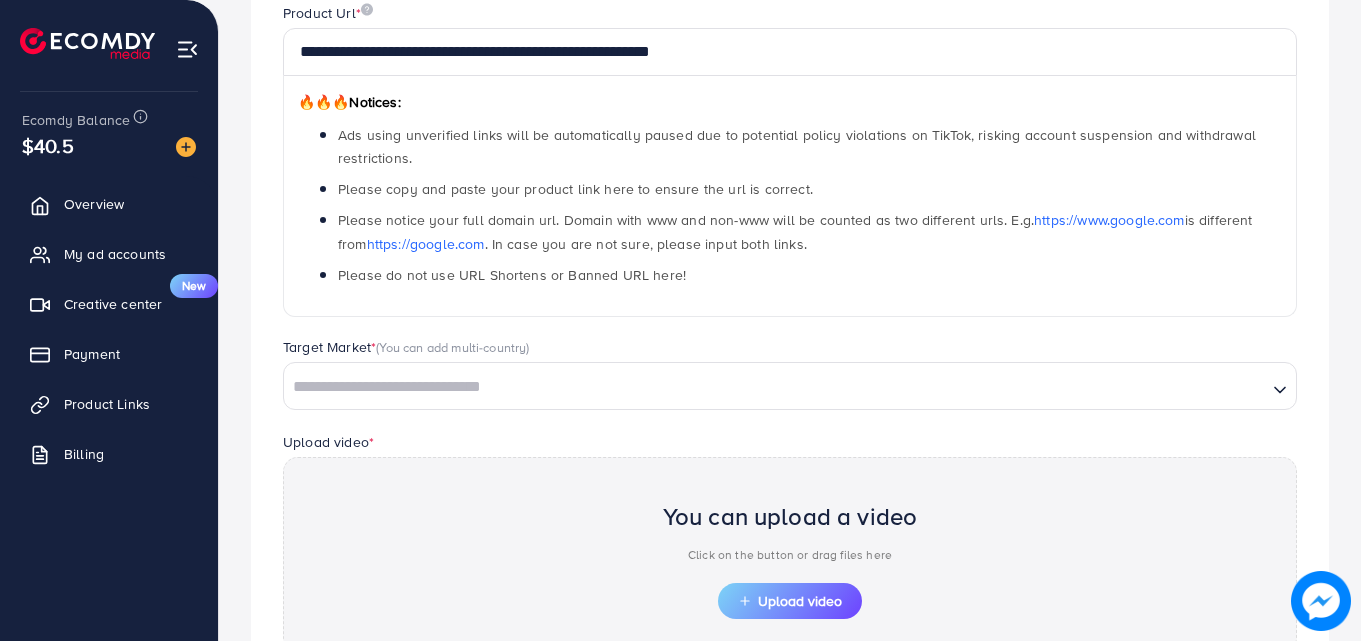 scroll, scrollTop: 289, scrollLeft: 0, axis: vertical 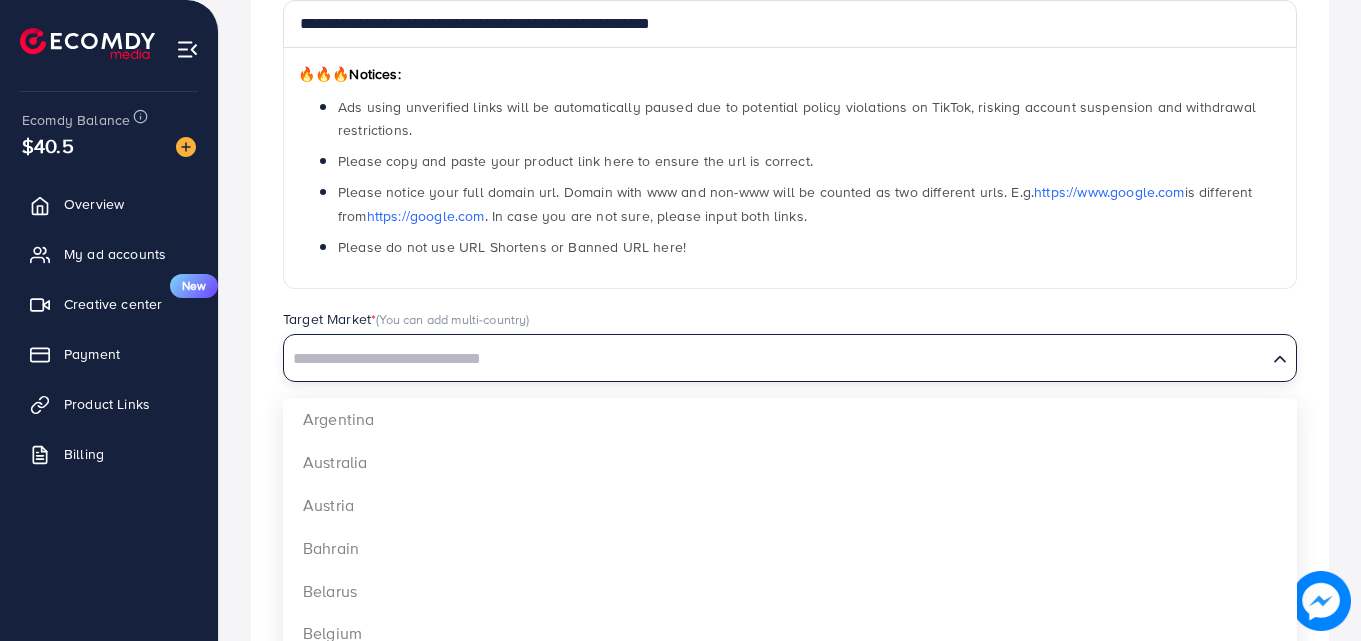 click at bounding box center [775, 359] 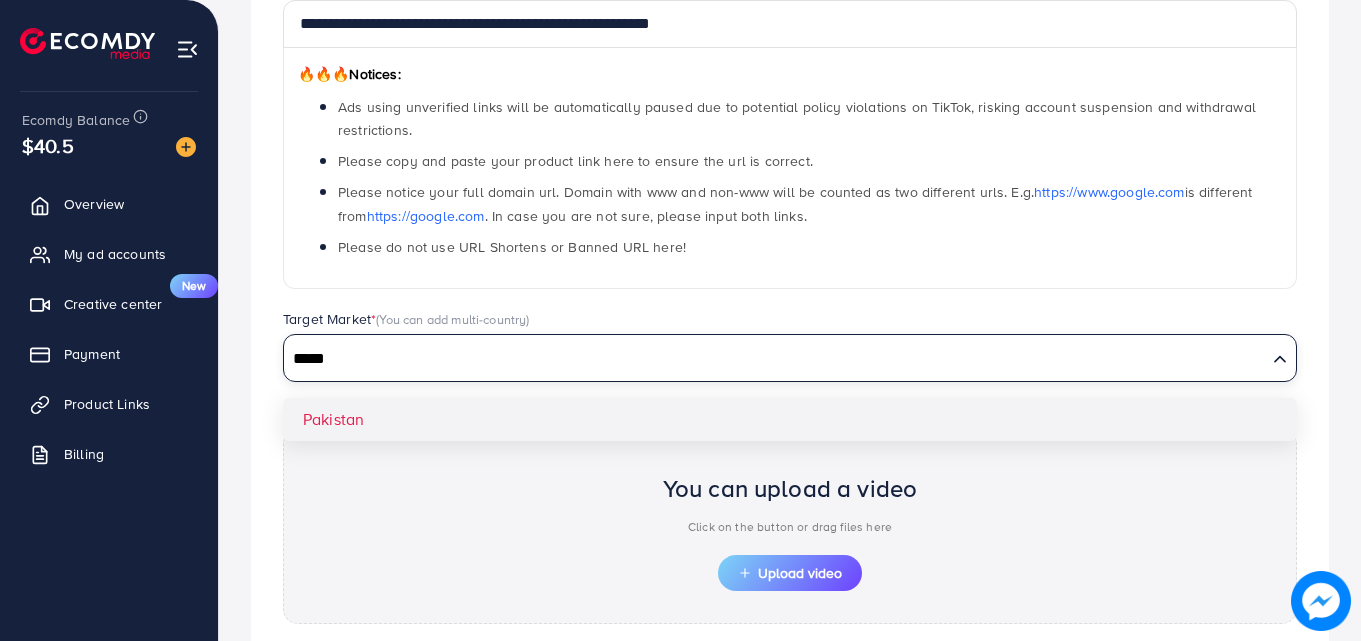 type on "*****" 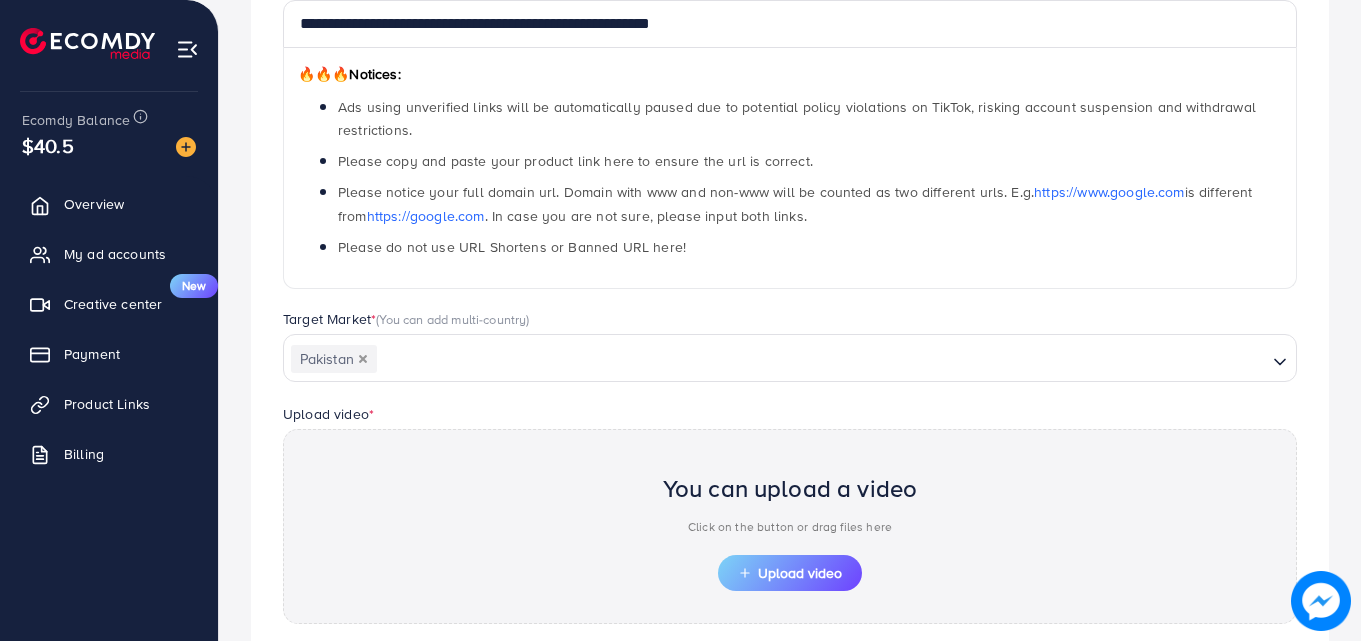 click on "**********" at bounding box center (790, 349) 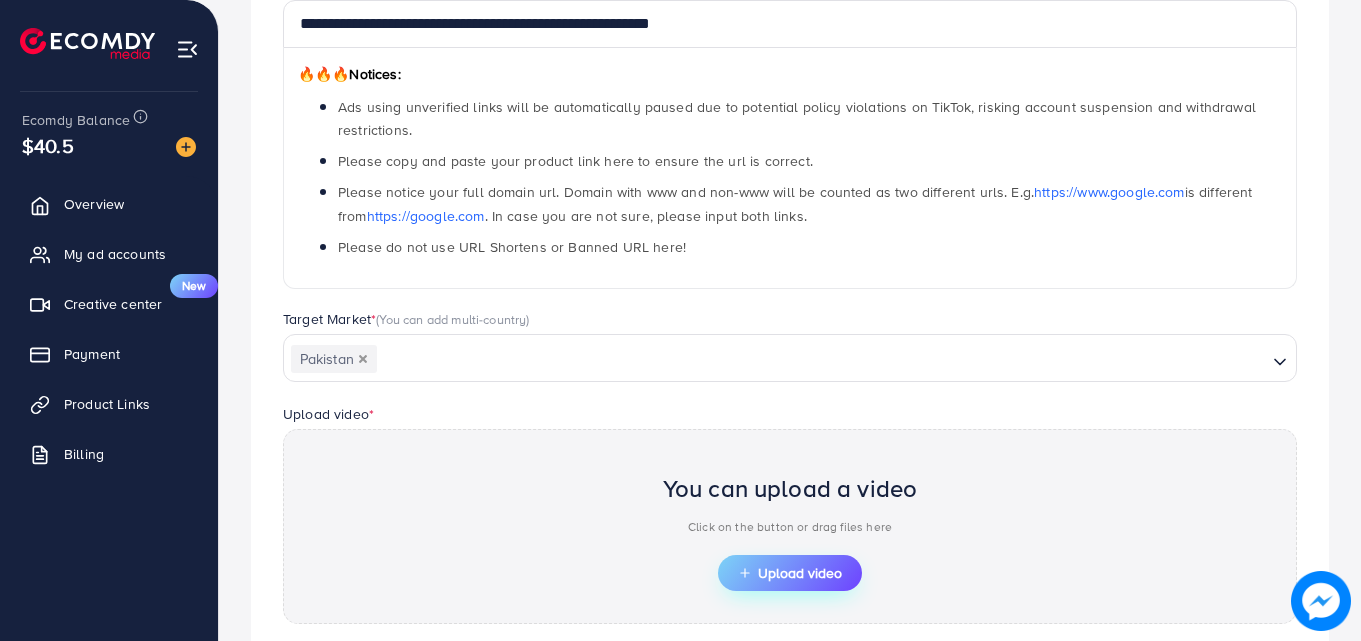 click on "Upload video" at bounding box center (790, 573) 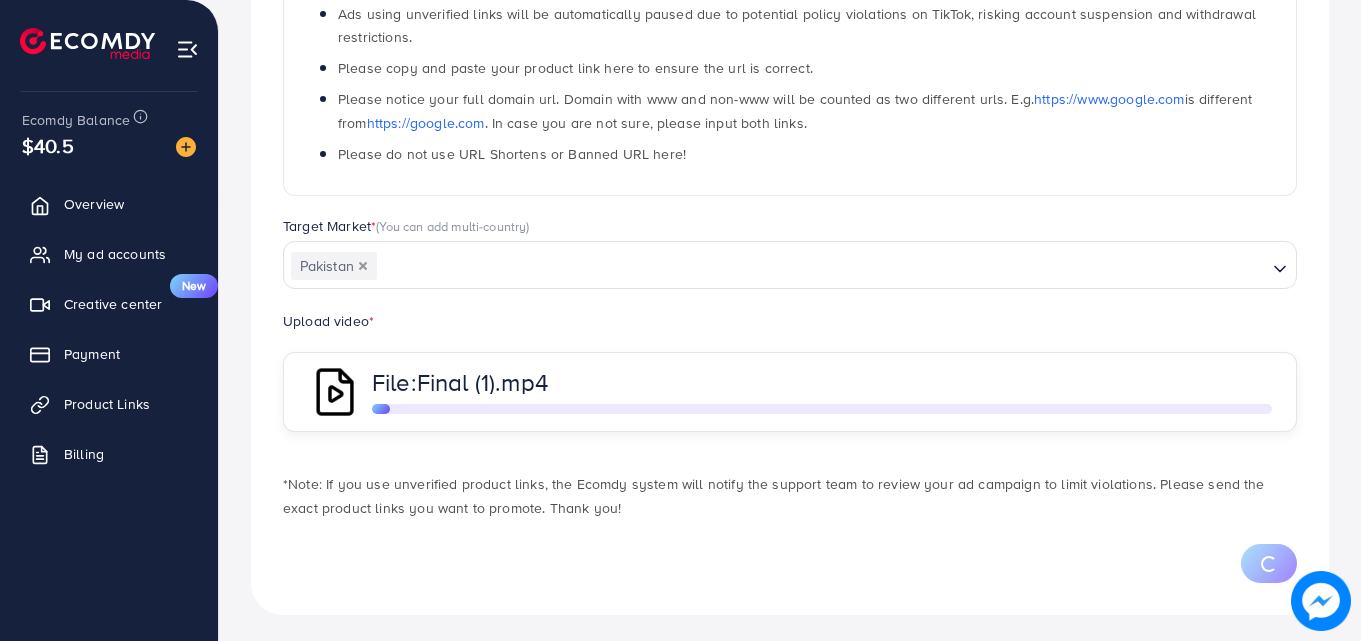 scroll, scrollTop: 388, scrollLeft: 0, axis: vertical 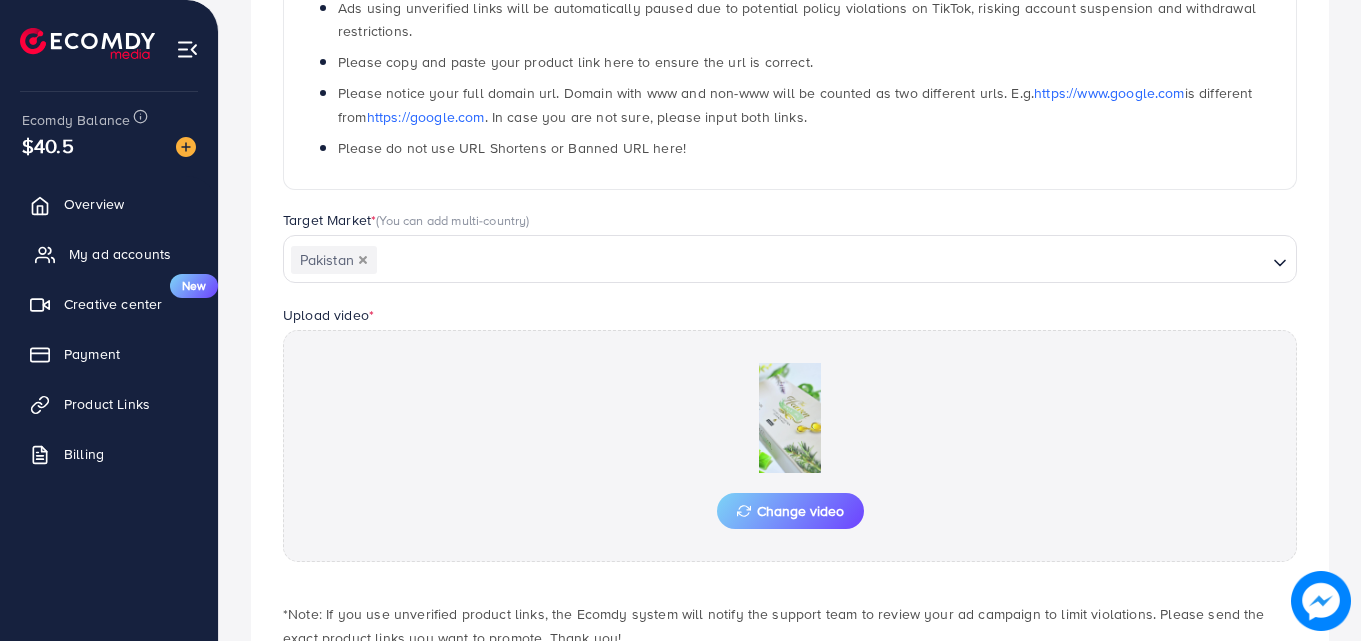 click on "My ad accounts" at bounding box center [109, 254] 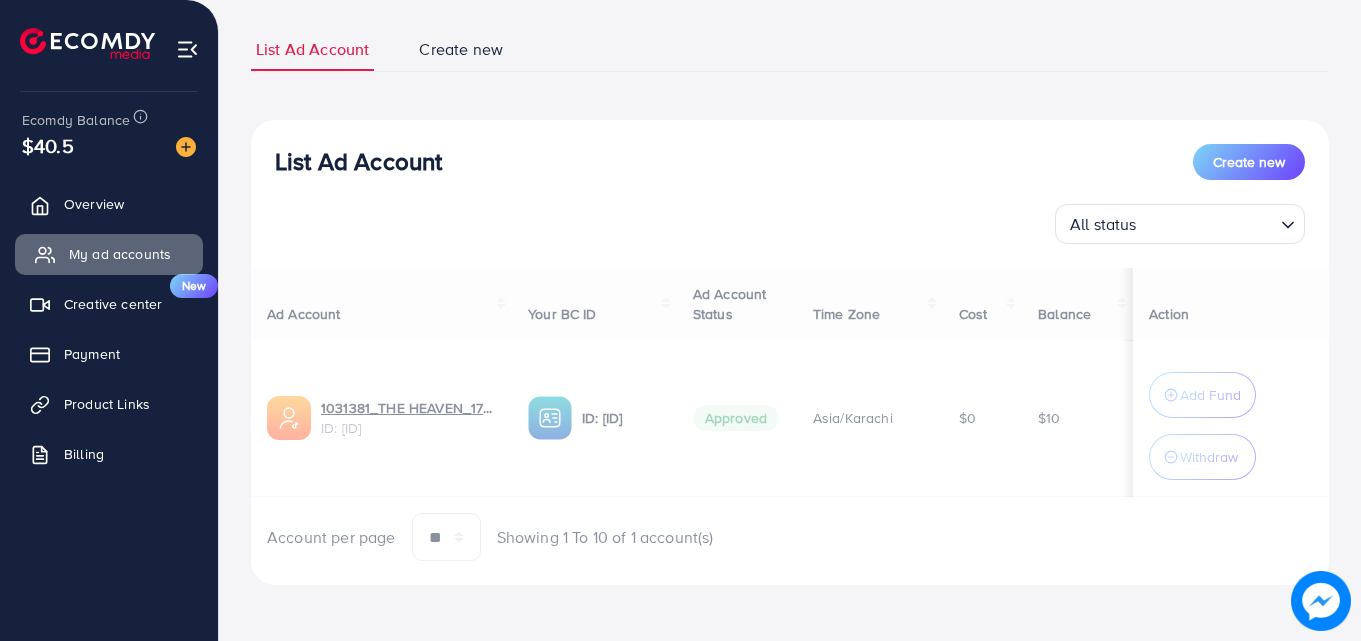 scroll, scrollTop: 0, scrollLeft: 0, axis: both 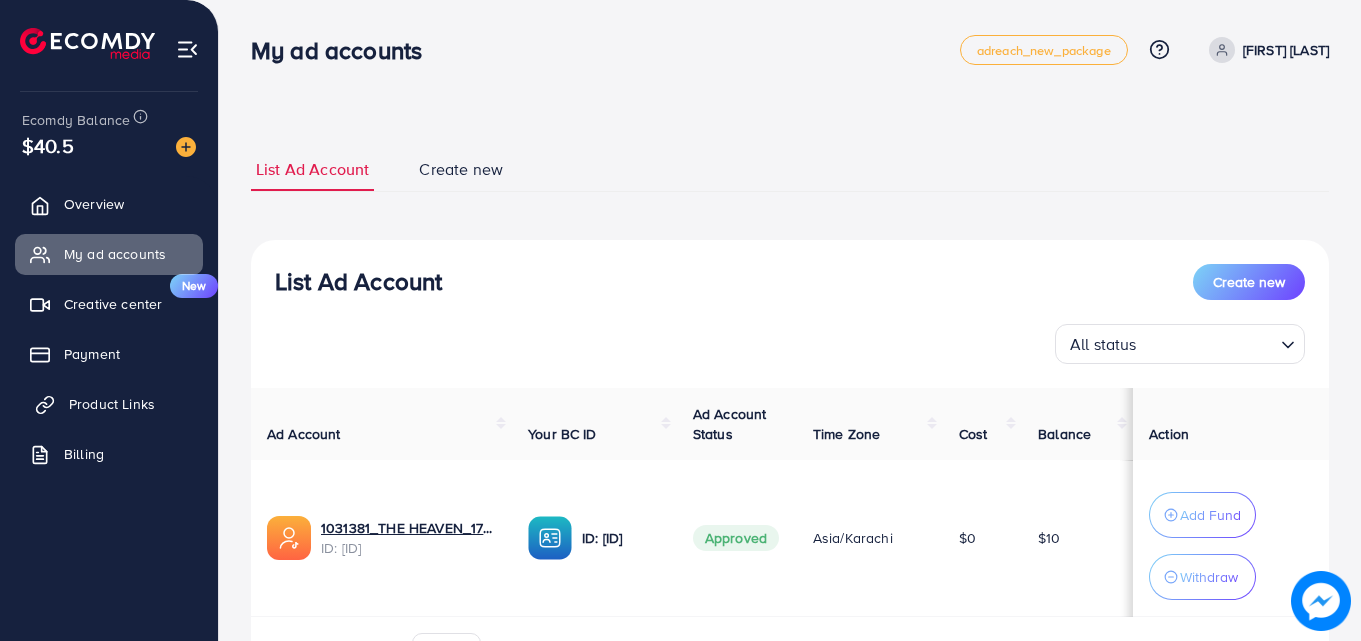 click on "Product Links" at bounding box center (112, 404) 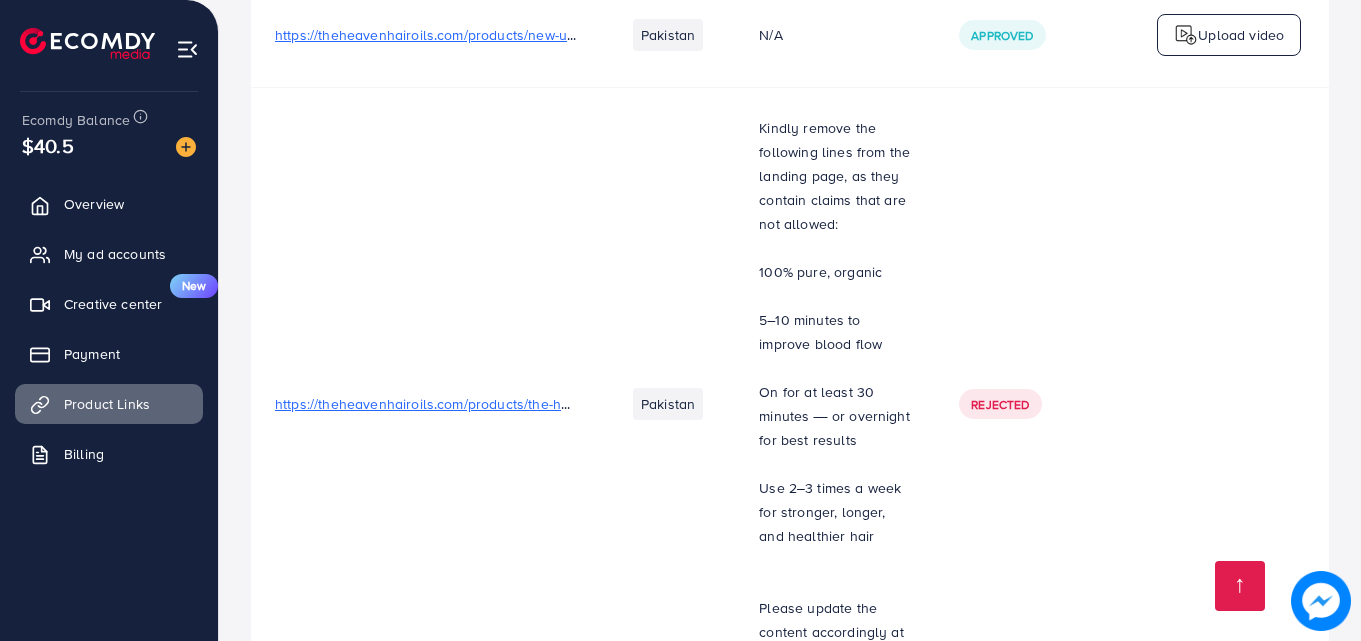 scroll, scrollTop: 443, scrollLeft: 0, axis: vertical 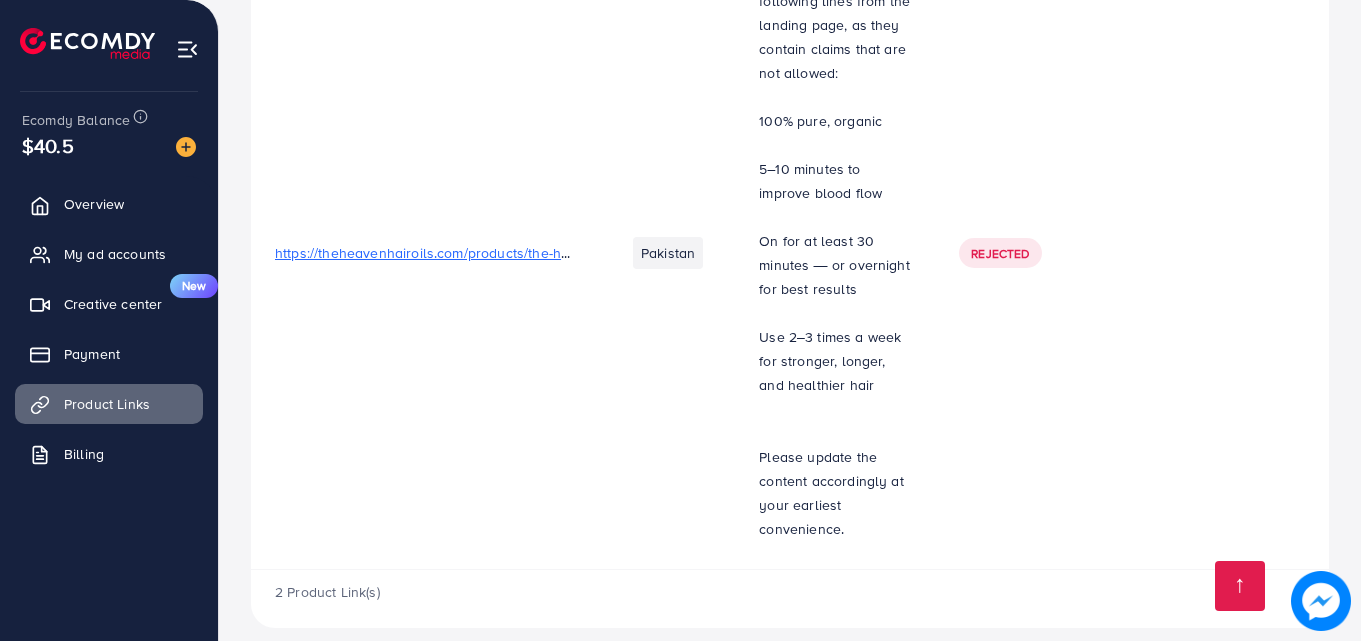 drag, startPoint x: 1360, startPoint y: 341, endPoint x: 1365, endPoint y: 365, distance: 24.5153 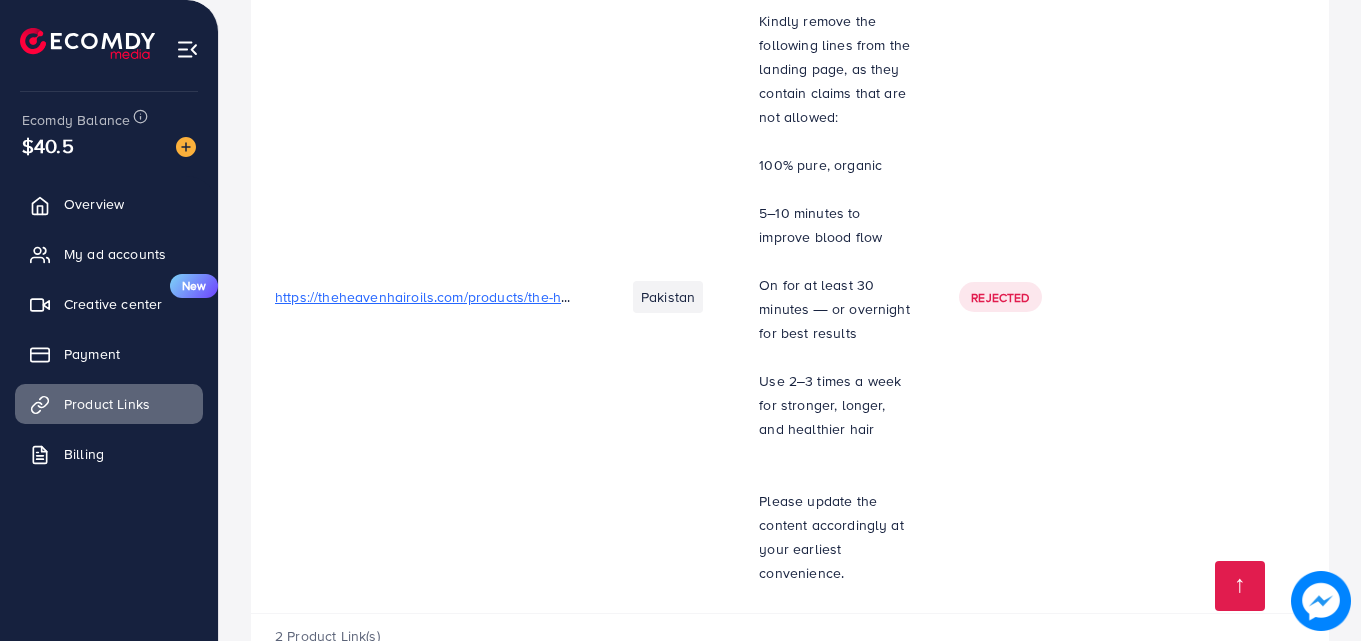scroll, scrollTop: 402, scrollLeft: 0, axis: vertical 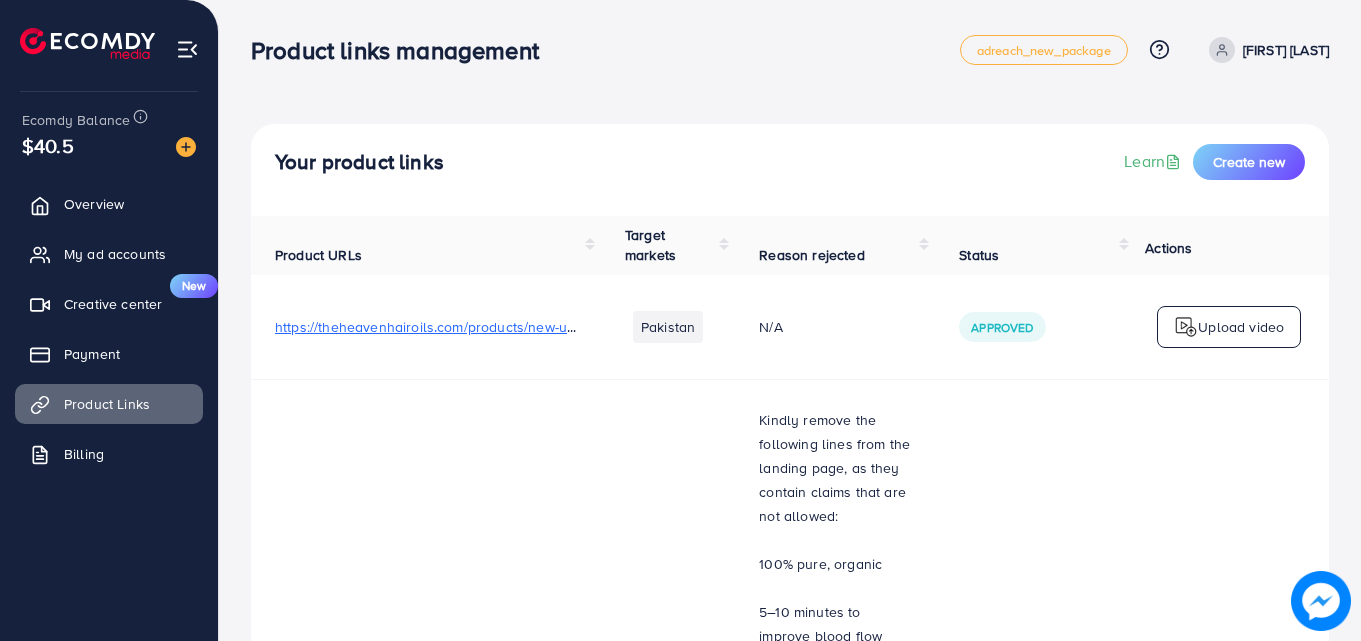 drag, startPoint x: 0, startPoint y: 0, endPoint x: 630, endPoint y: 354, distance: 722.64514 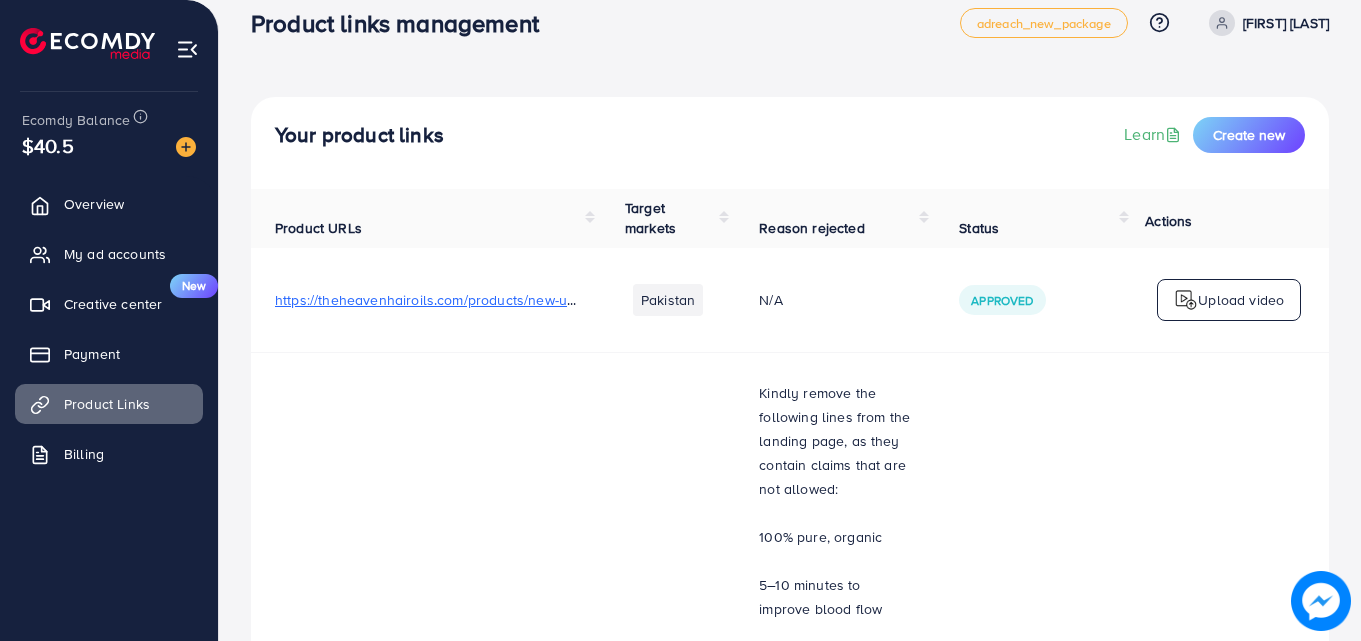 scroll, scrollTop: 0, scrollLeft: 0, axis: both 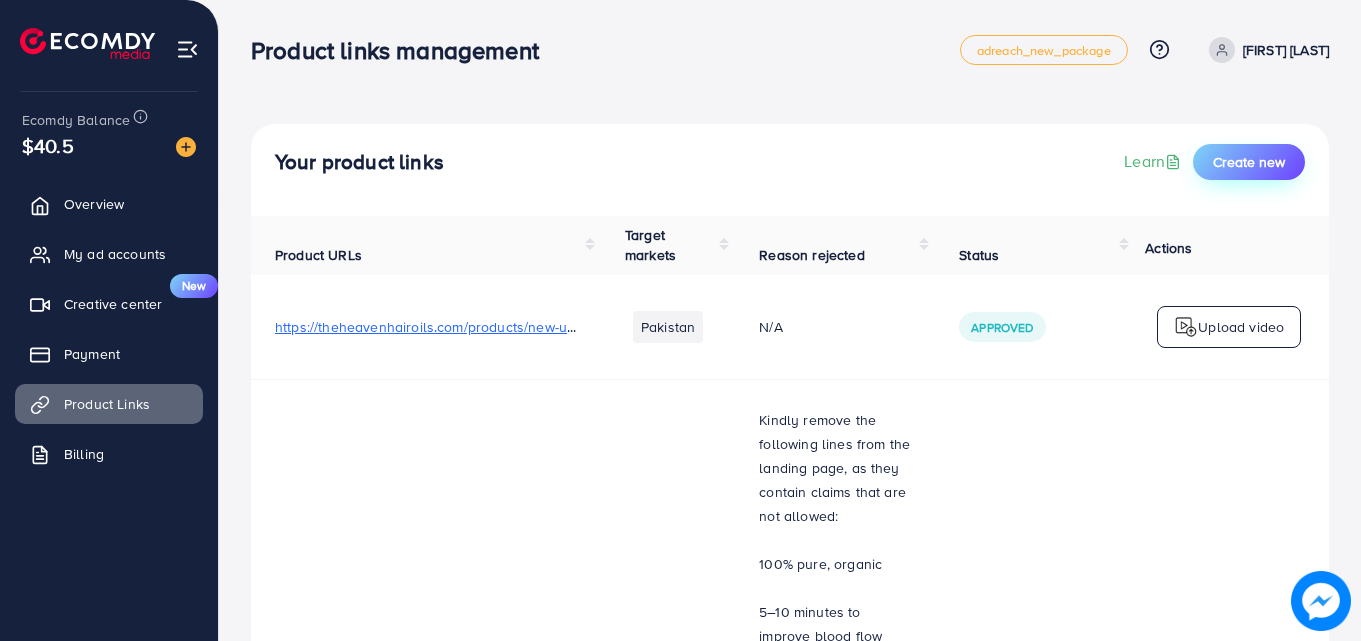 click on "Create new" at bounding box center [1249, 162] 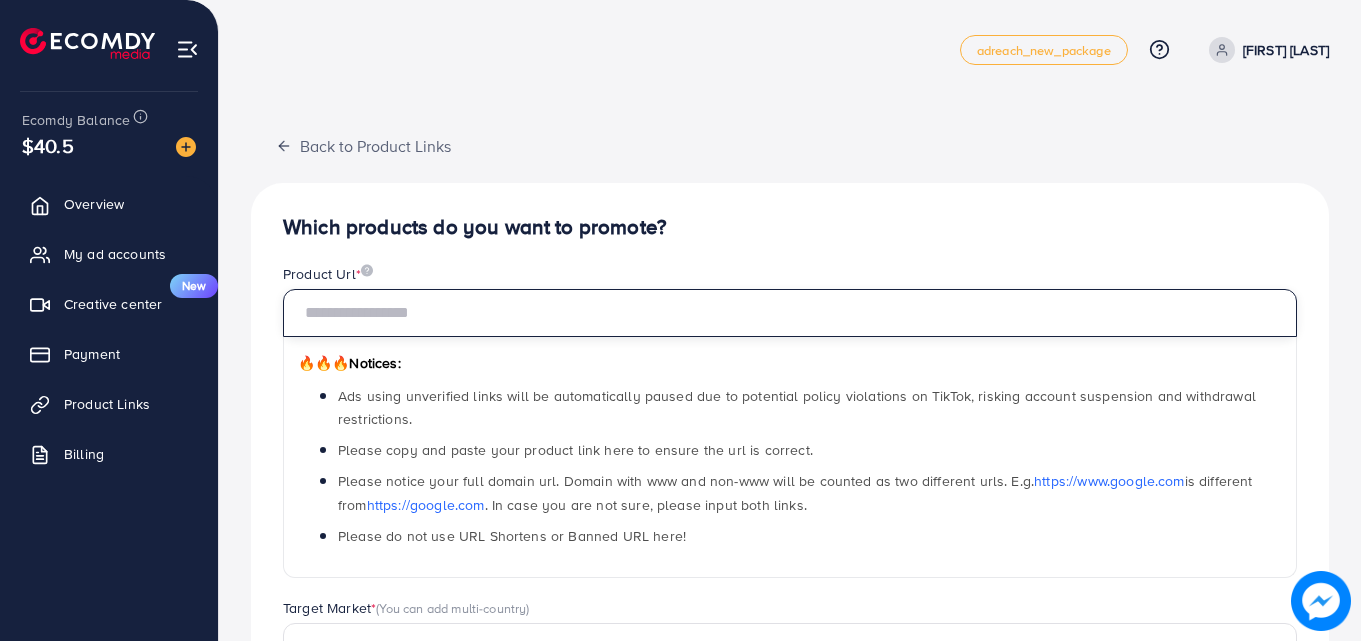 click at bounding box center (790, 313) 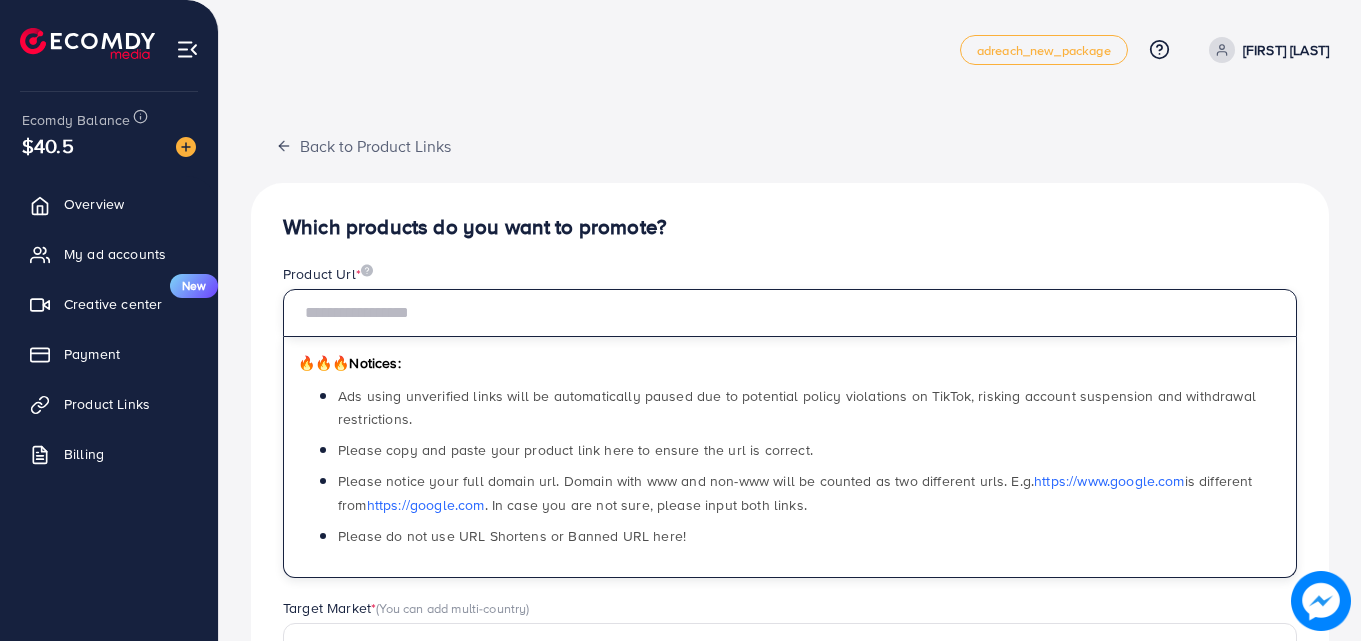 paste on "**********" 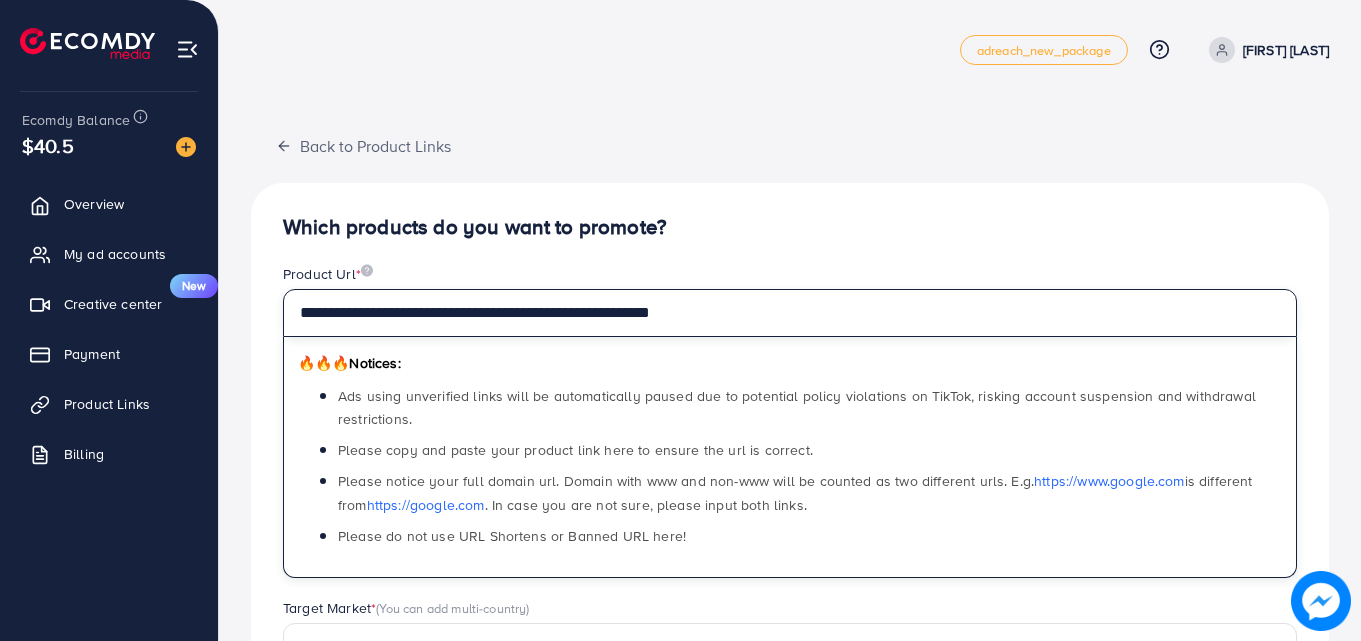 type on "**********" 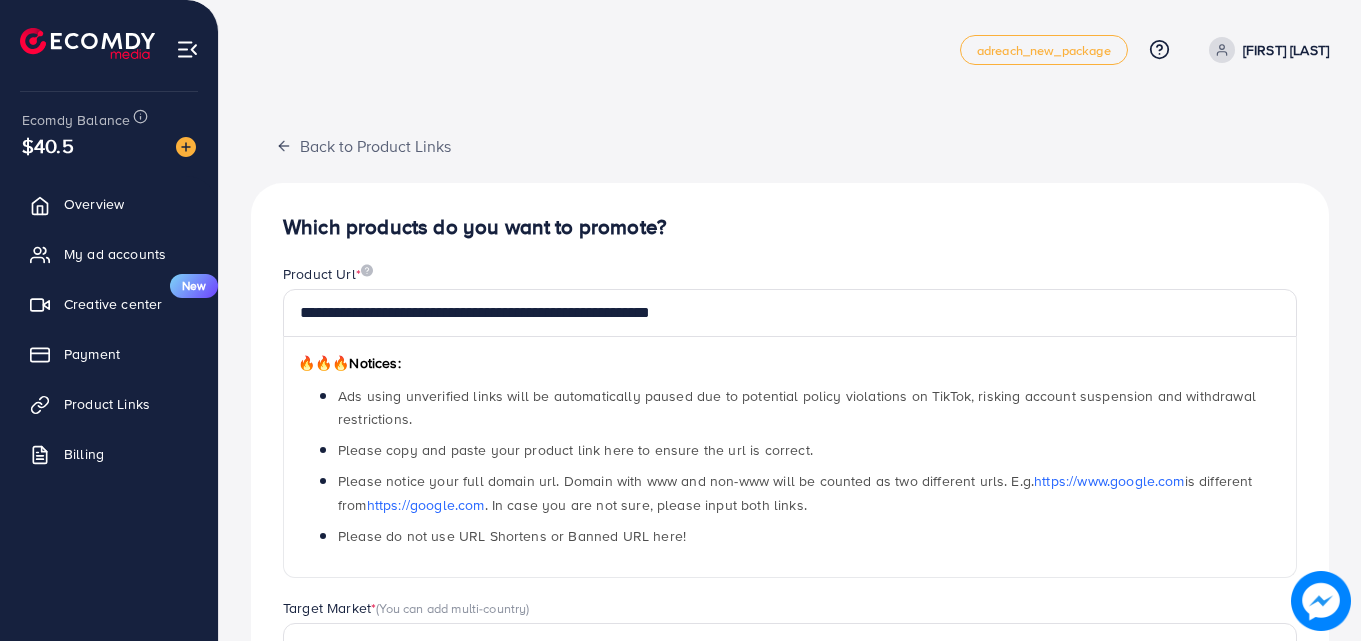 click on "Which products do you want to promote?" at bounding box center (790, 227) 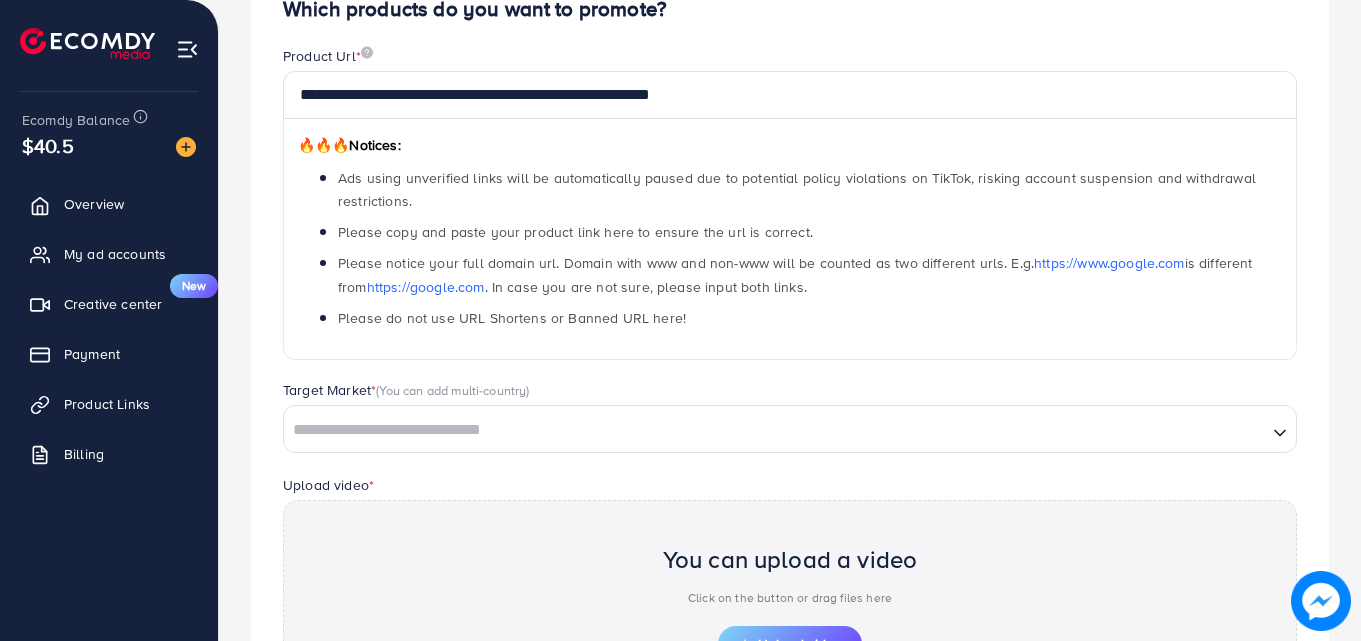 scroll, scrollTop: 480, scrollLeft: 0, axis: vertical 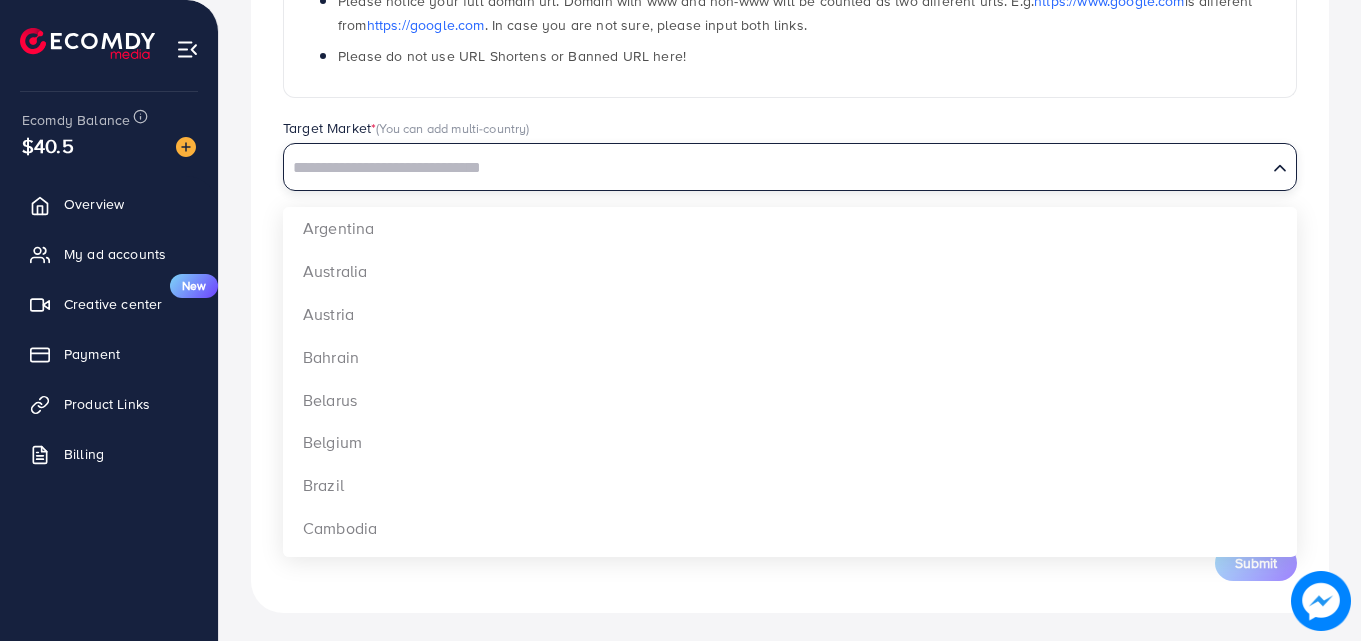 click at bounding box center [775, 168] 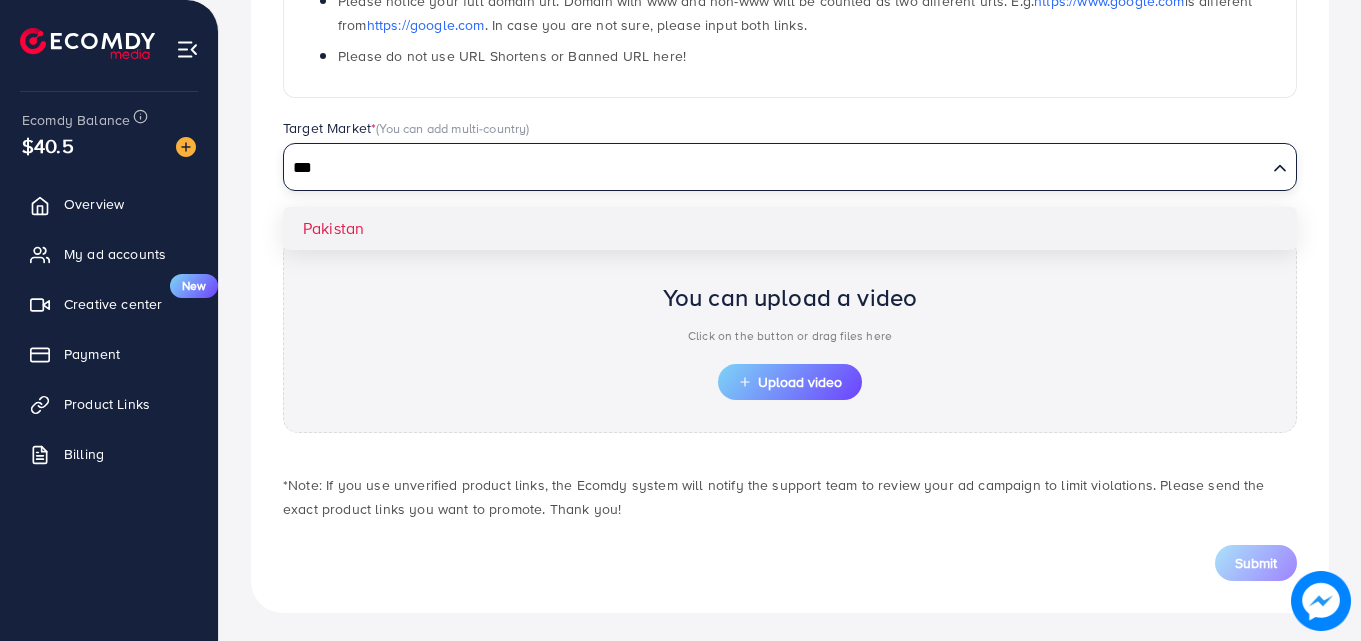 type on "***" 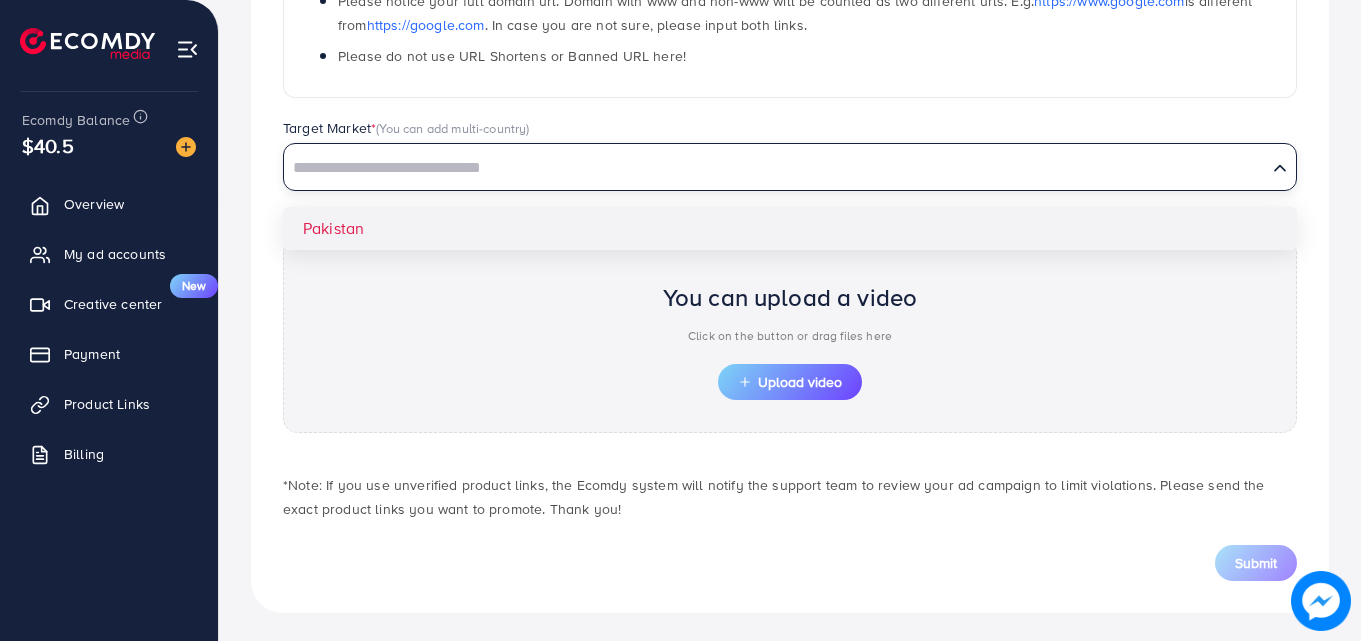 click on "**********" at bounding box center [790, 158] 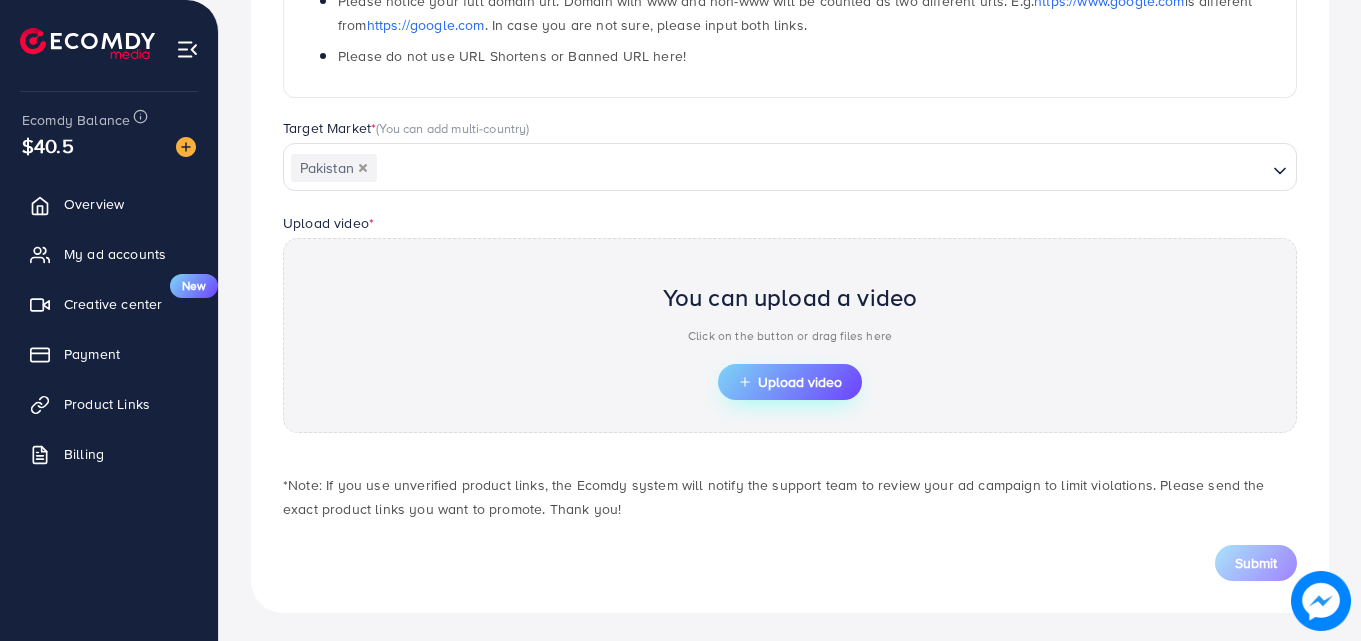 click on "Upload video" at bounding box center [790, 382] 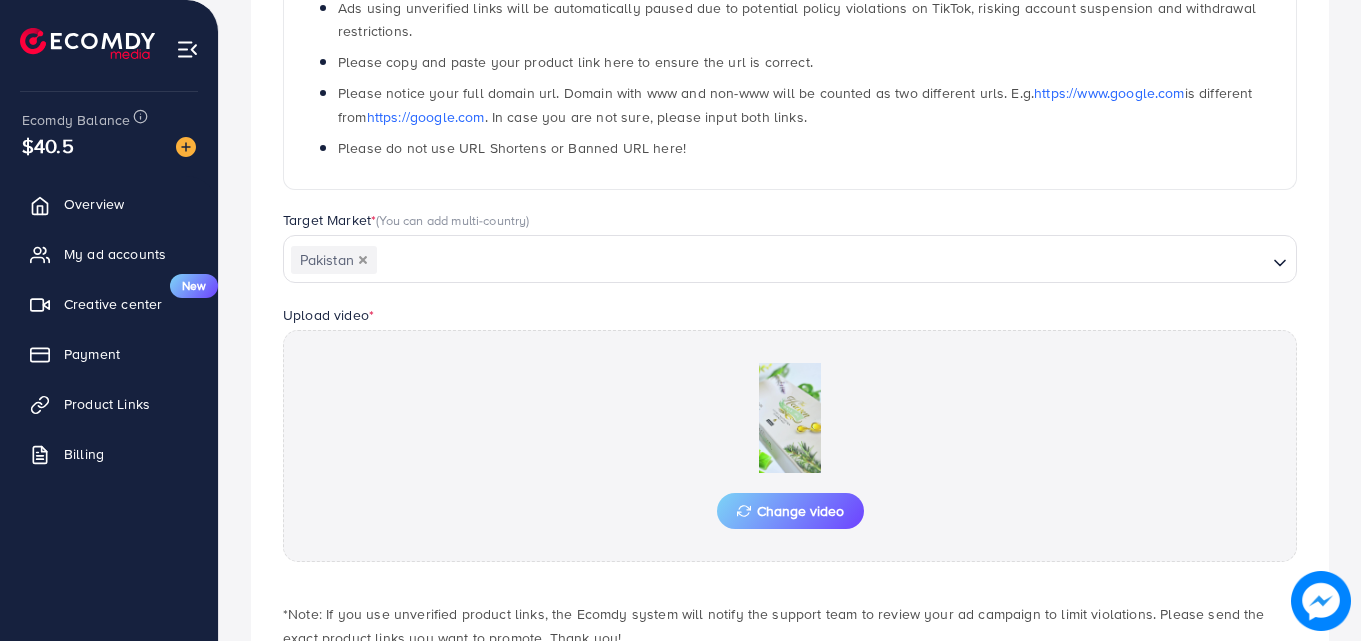 scroll, scrollTop: 480, scrollLeft: 0, axis: vertical 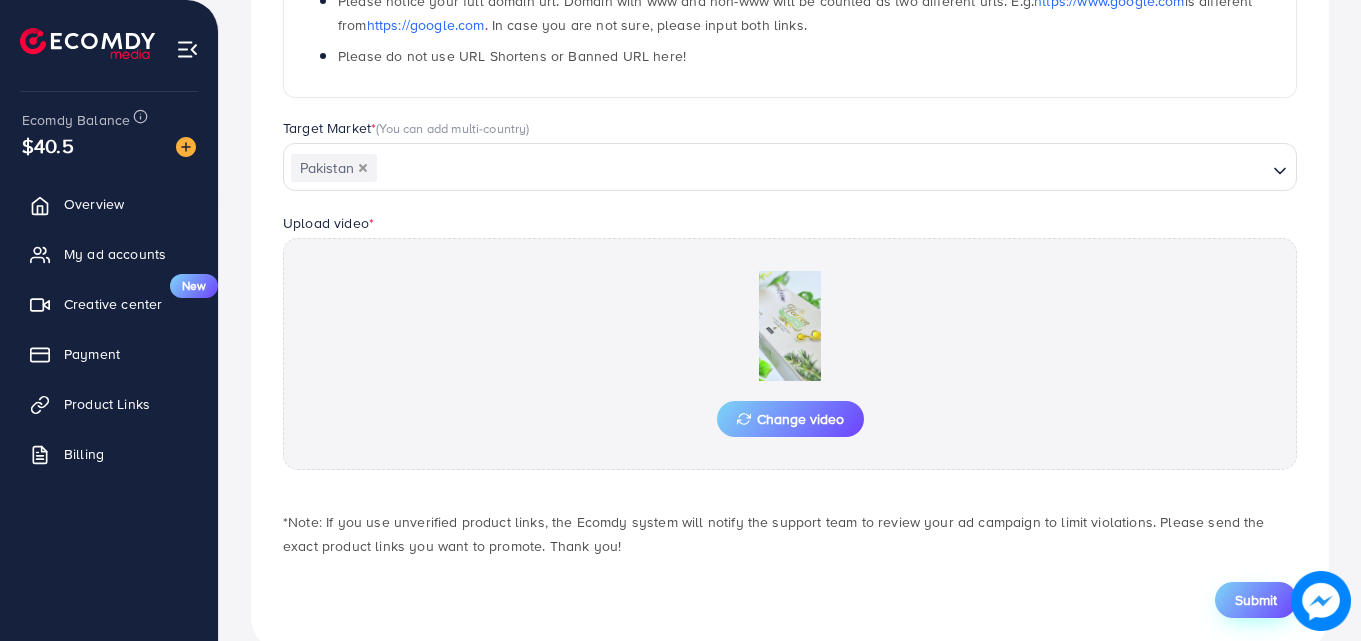 click on "Submit" at bounding box center [1256, 600] 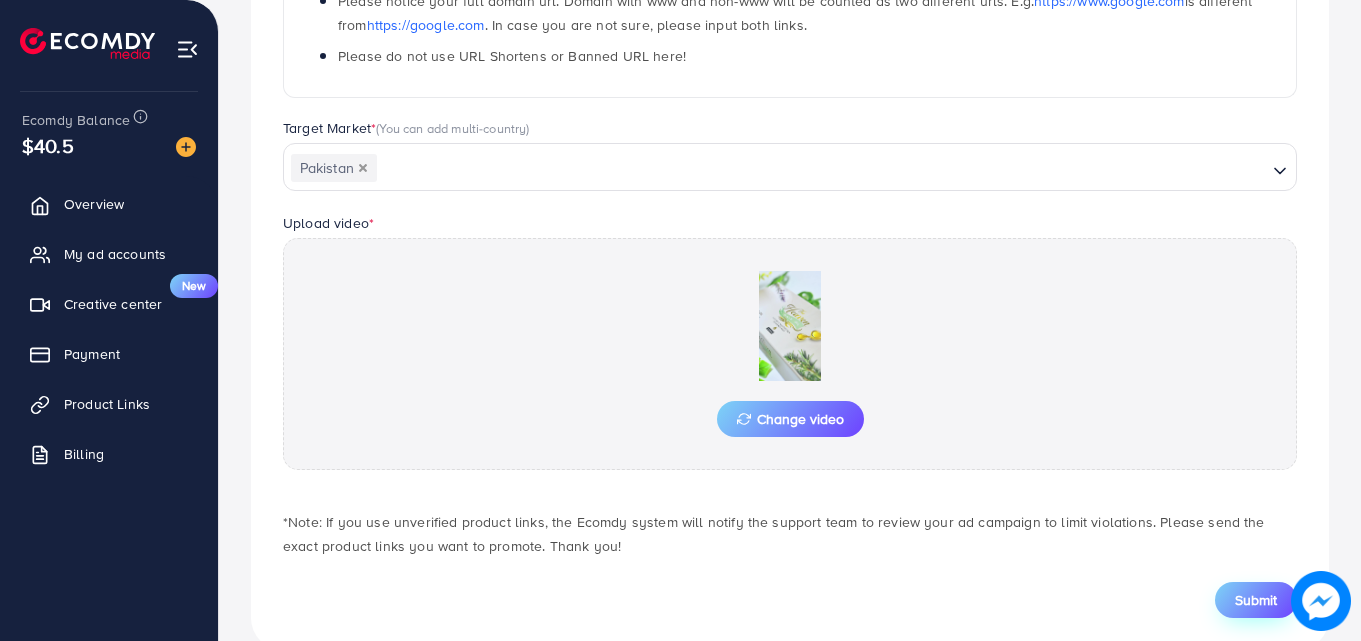 click on "Submit" at bounding box center [1256, 600] 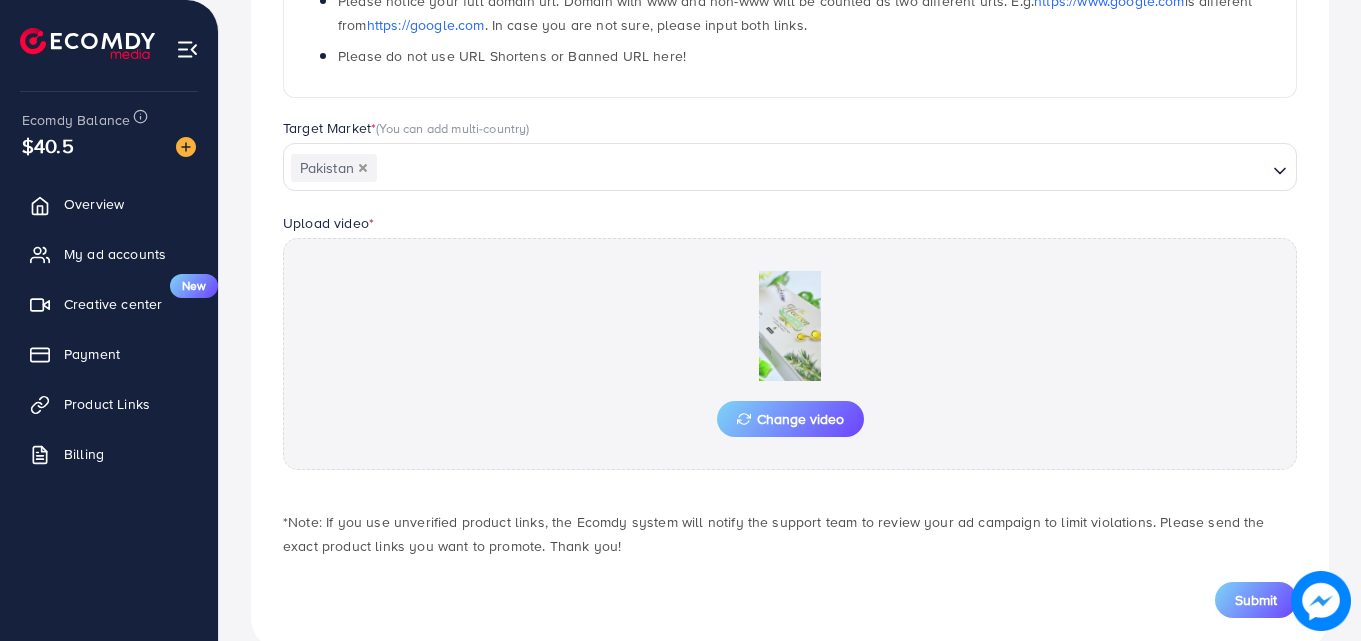 click on "Target Market  *  (You can add multi-country)" at bounding box center [790, 130] 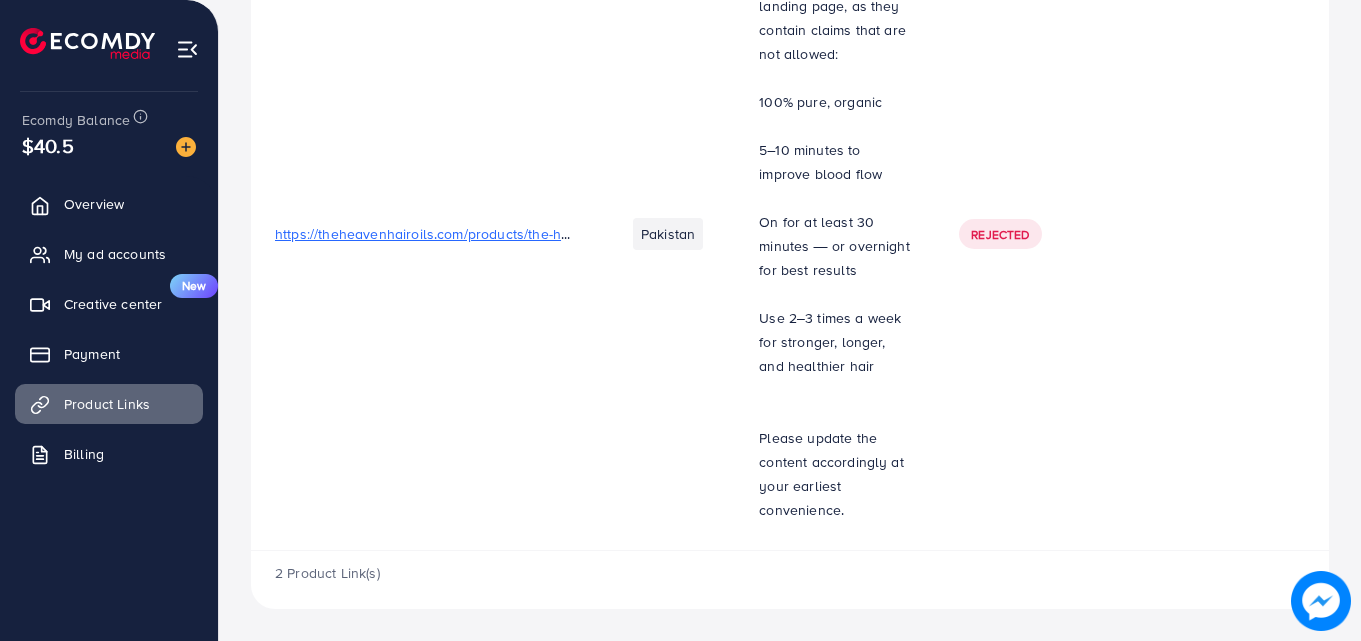 scroll, scrollTop: 0, scrollLeft: 0, axis: both 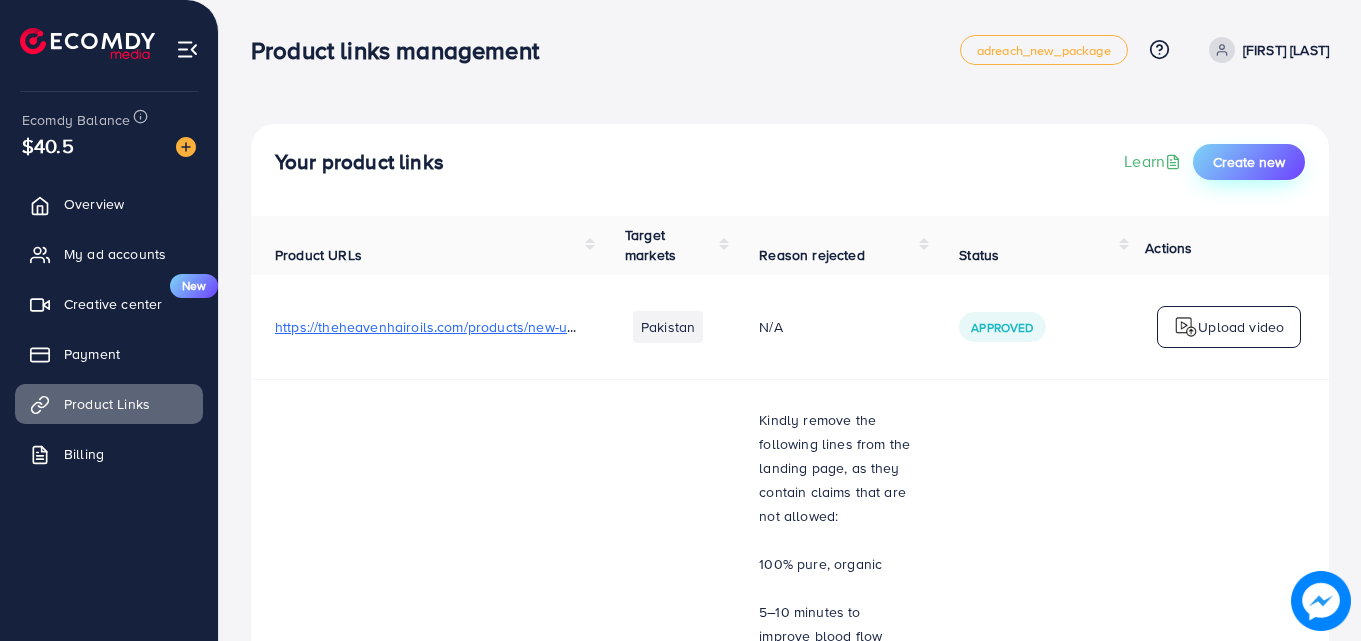 click on "Create new" at bounding box center (1249, 162) 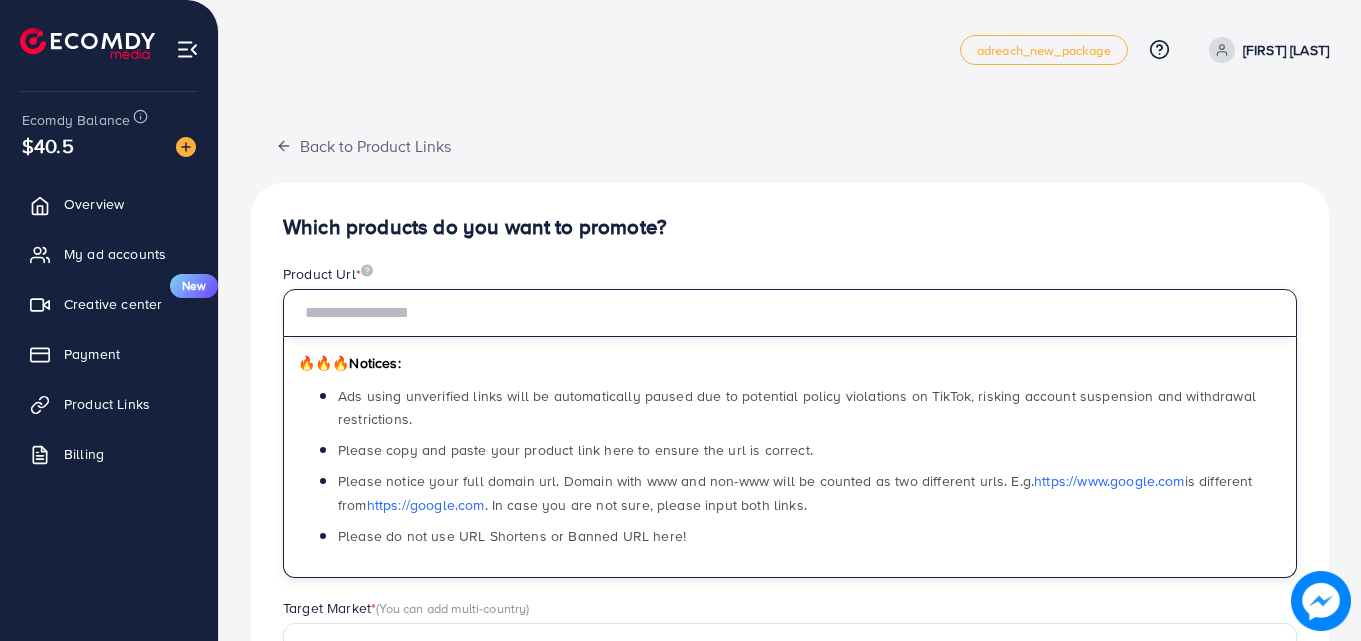 click at bounding box center [790, 313] 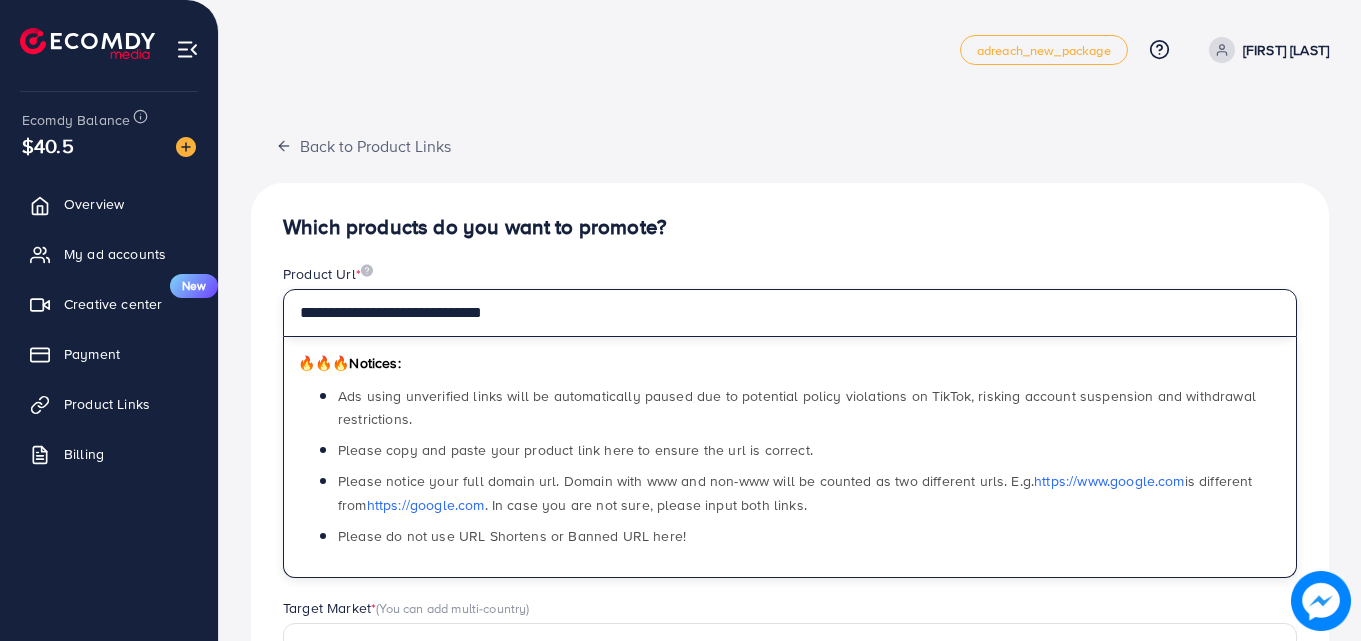 type on "**********" 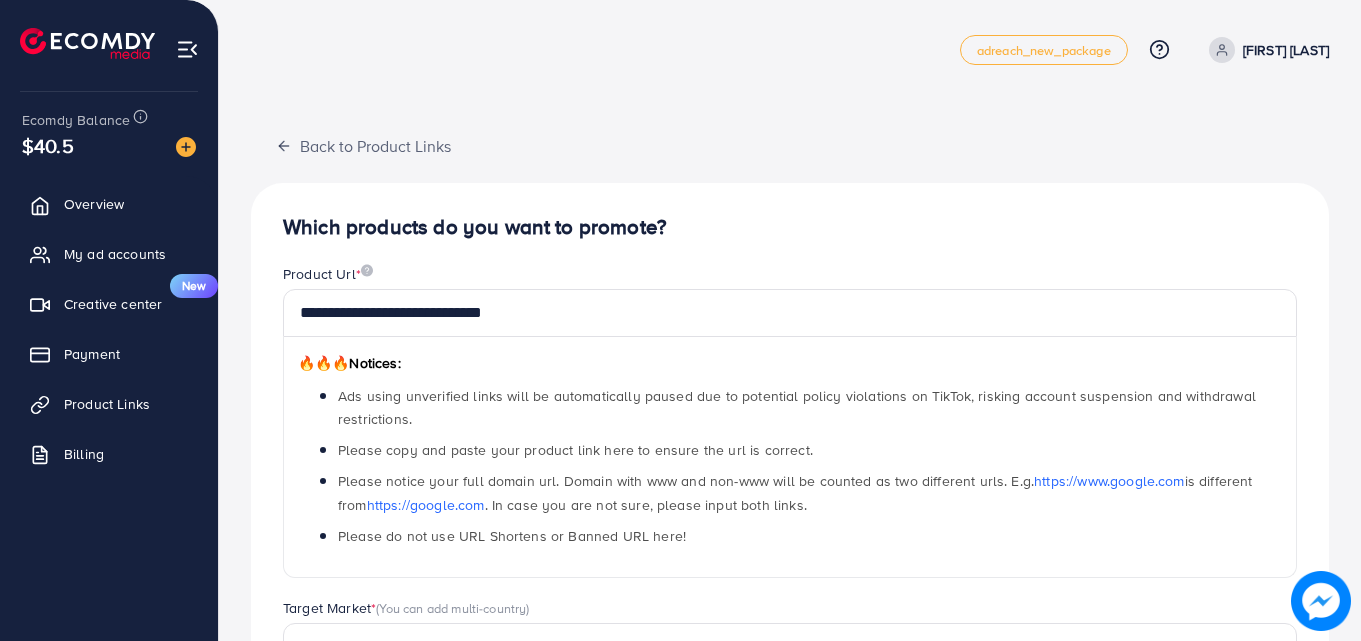 click on "Which products do you want to promote?" at bounding box center [790, 227] 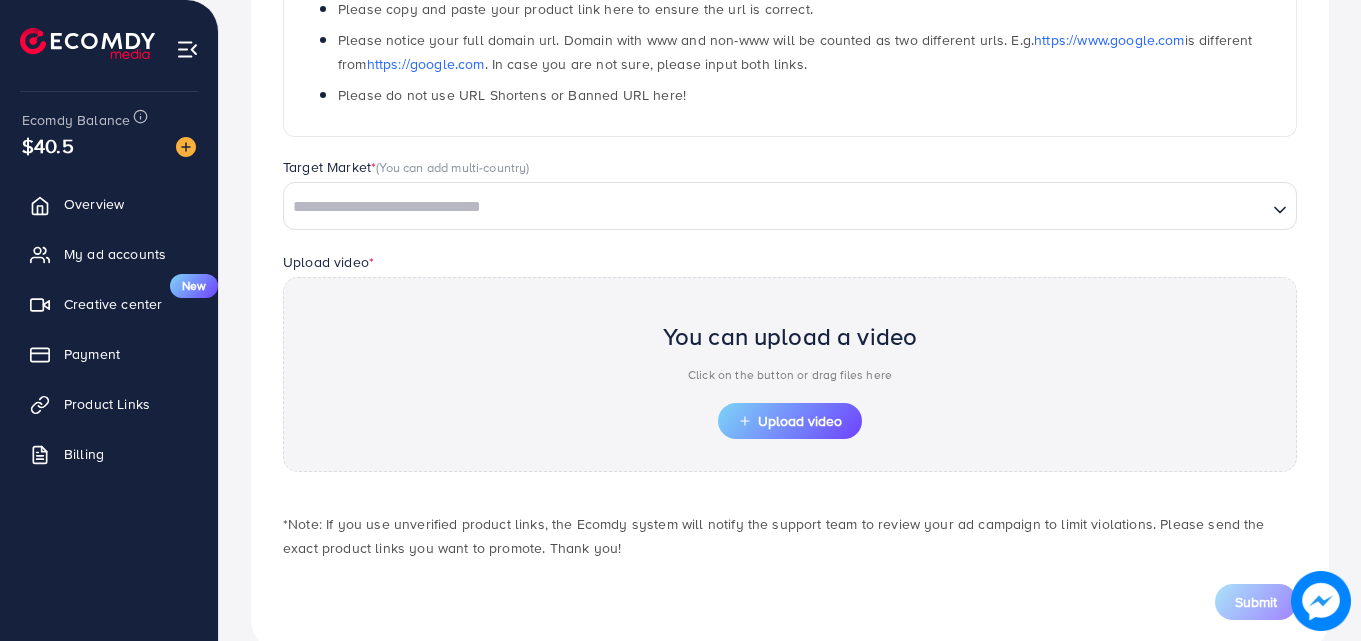scroll, scrollTop: 484, scrollLeft: 0, axis: vertical 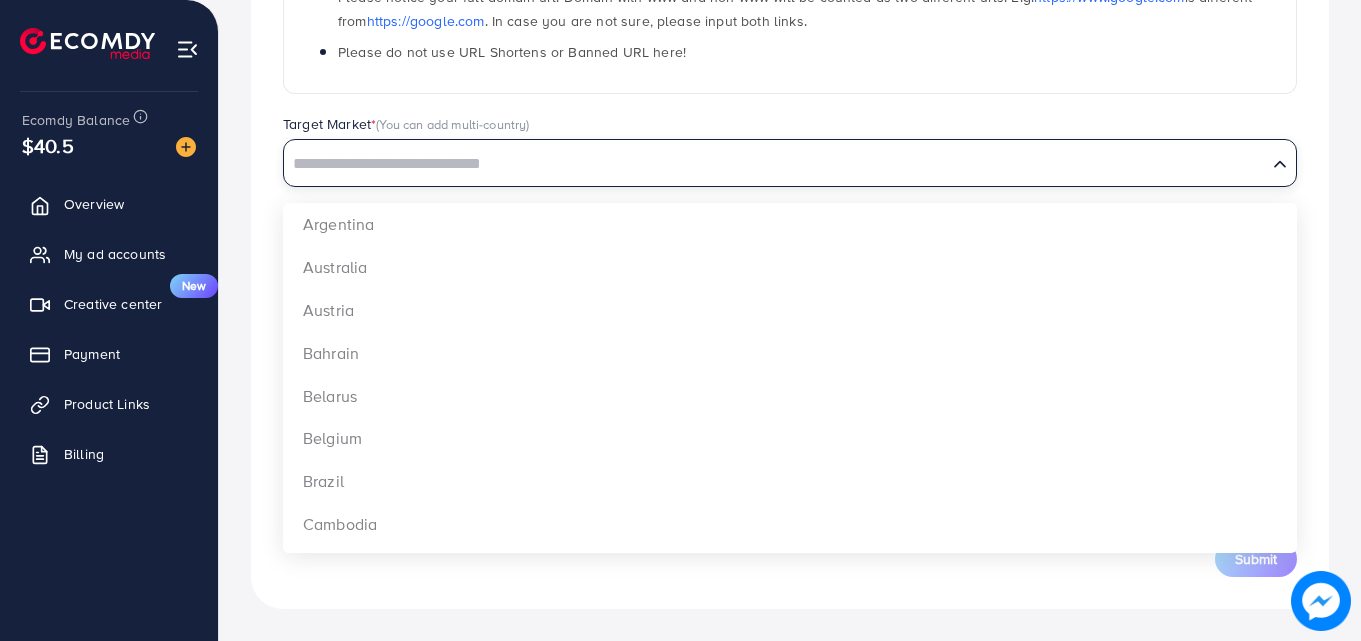 click at bounding box center (775, 164) 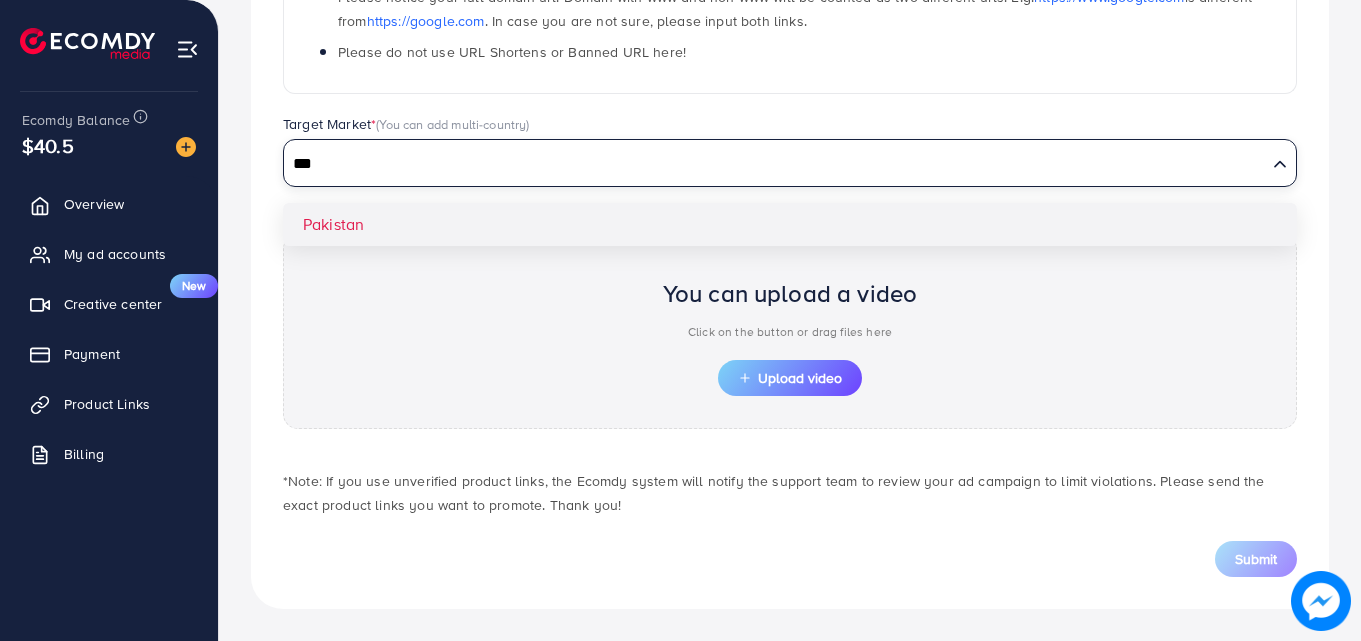 type on "***" 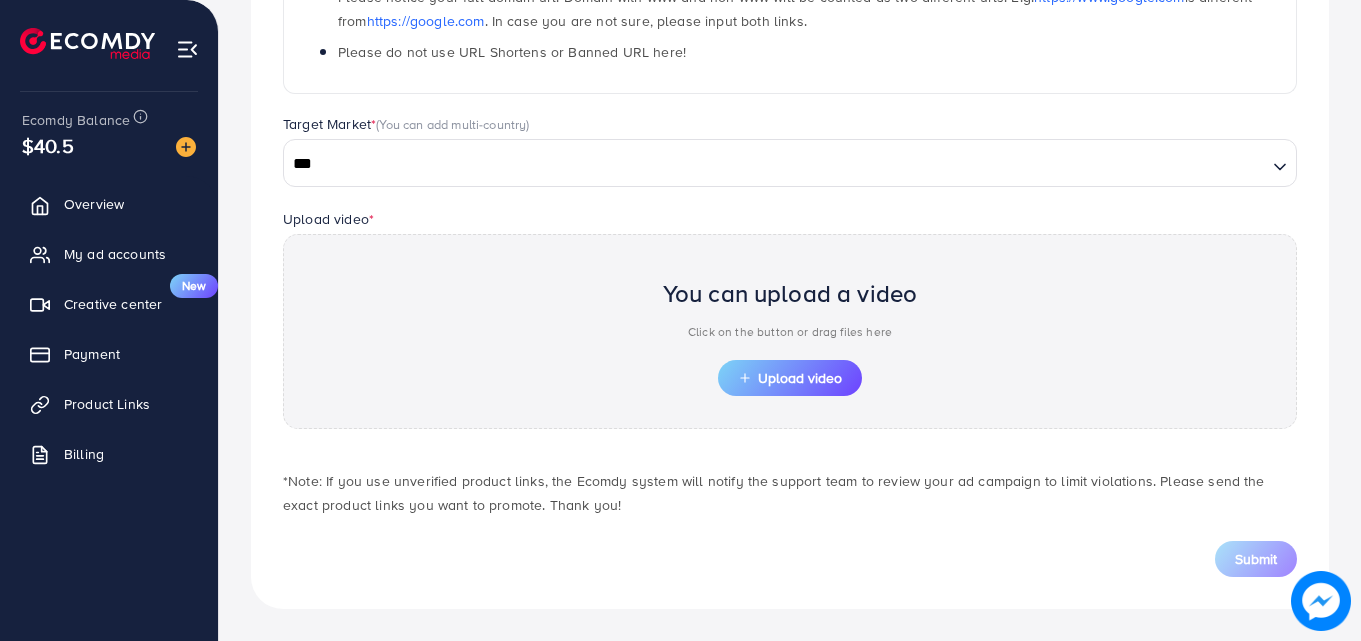 click on "Target Market  *  (You can add multi-country)     ***       Loading...
Pakistan" at bounding box center [790, 160] 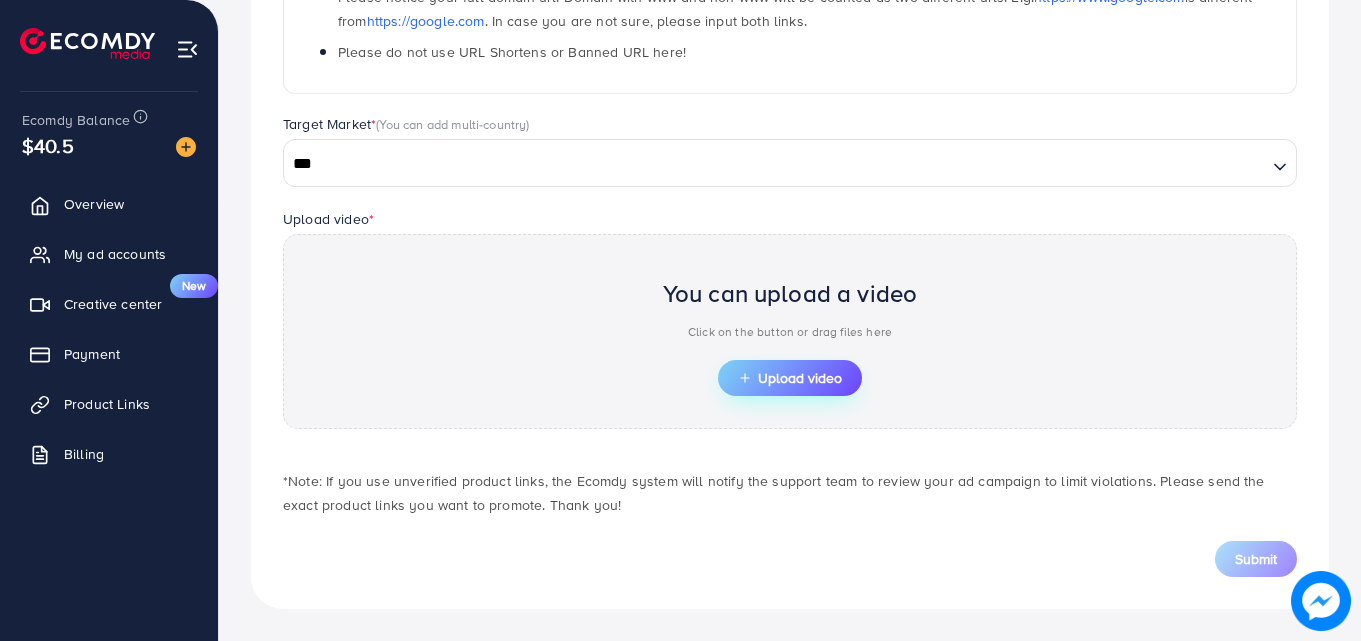 click on "Upload video" at bounding box center (790, 378) 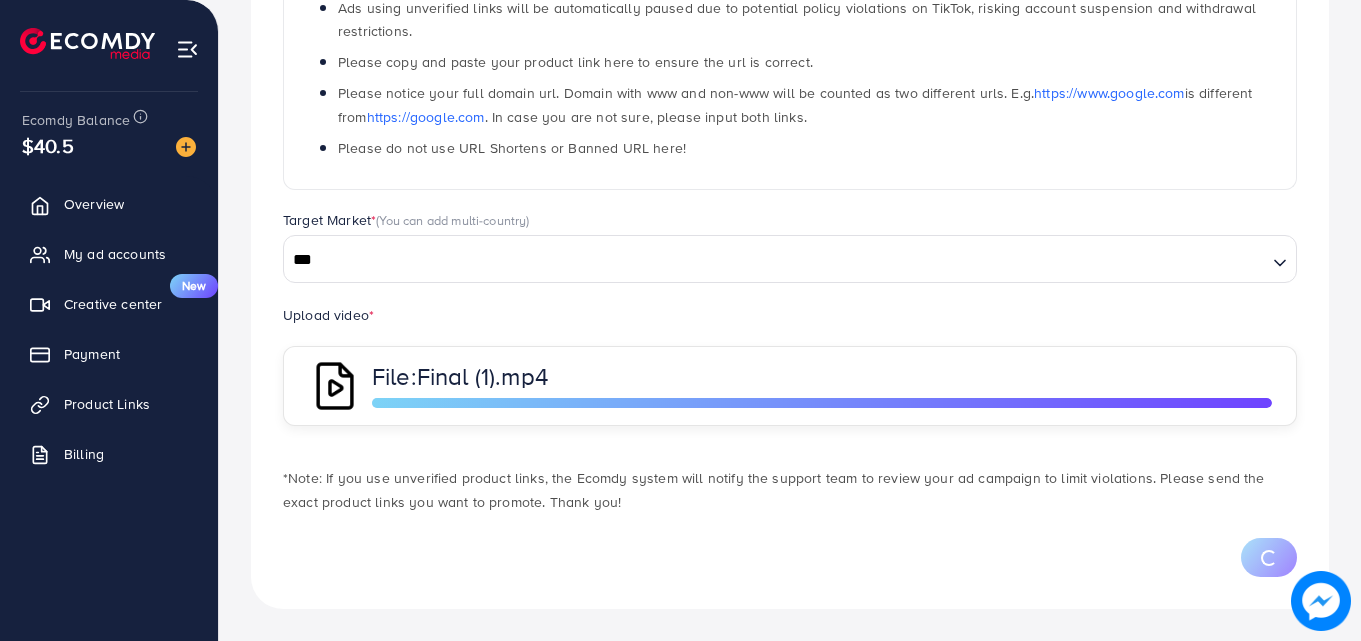 scroll, scrollTop: 484, scrollLeft: 0, axis: vertical 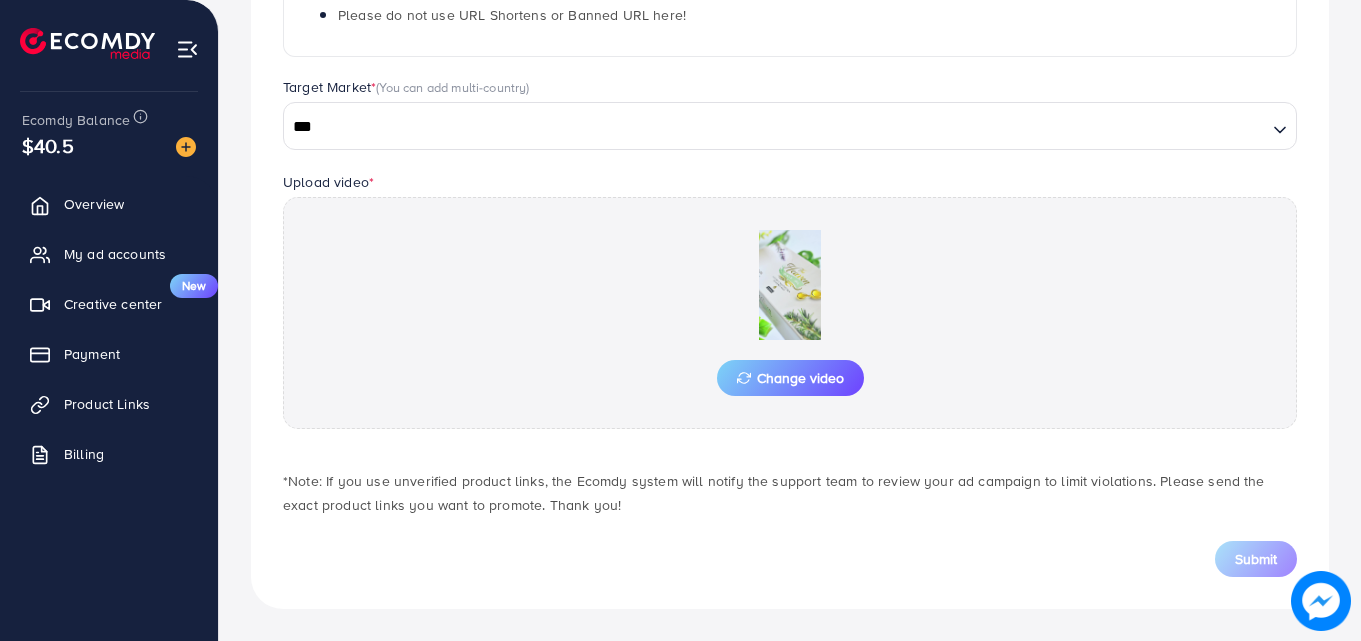 click on "***" at bounding box center (775, 127) 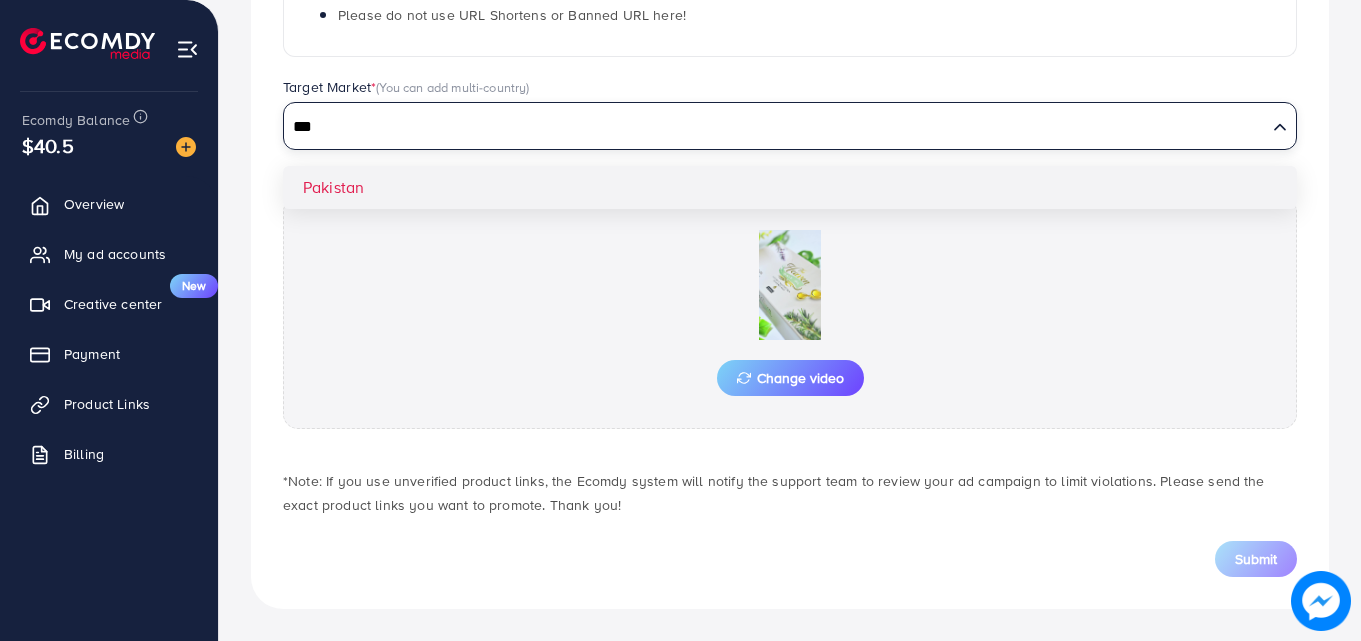 type 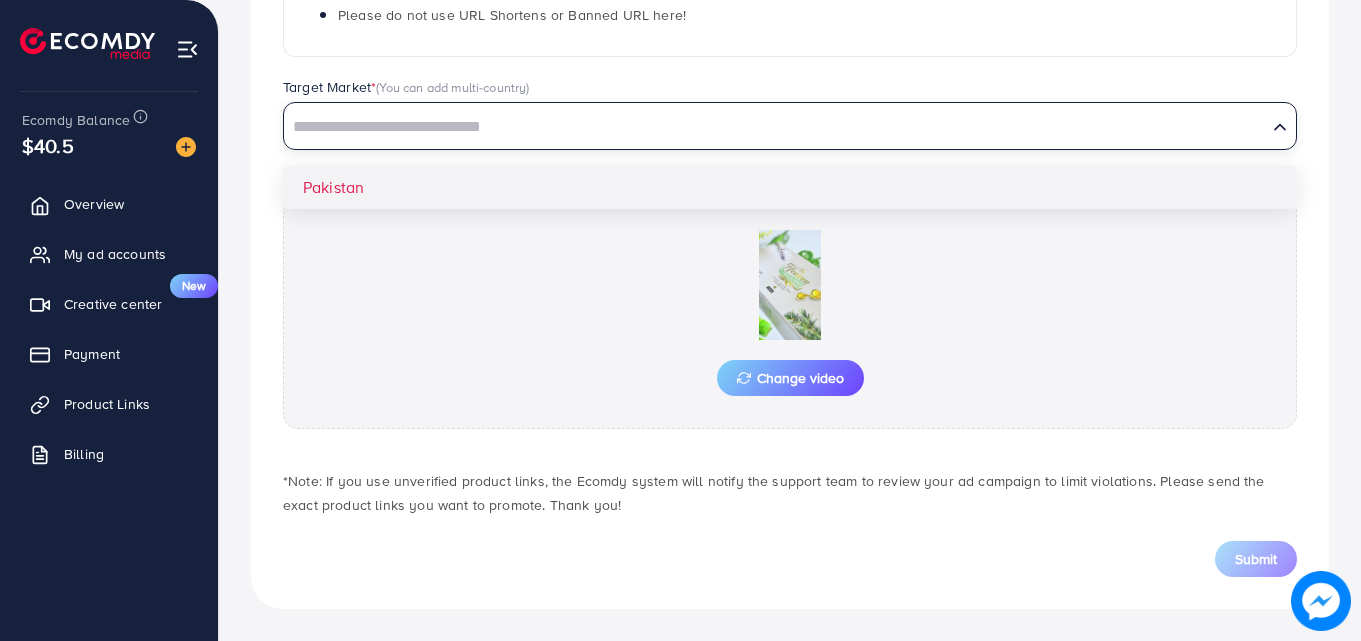click on "**********" at bounding box center [790, 135] 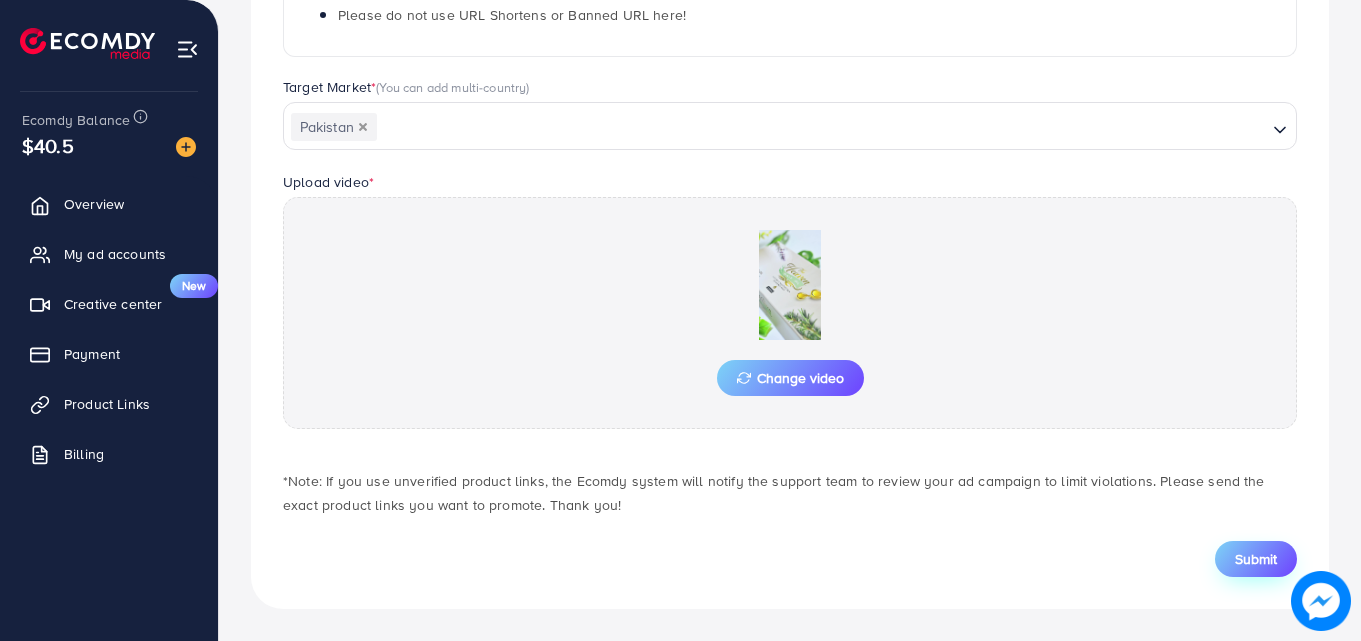click on "Submit" at bounding box center (1256, 559) 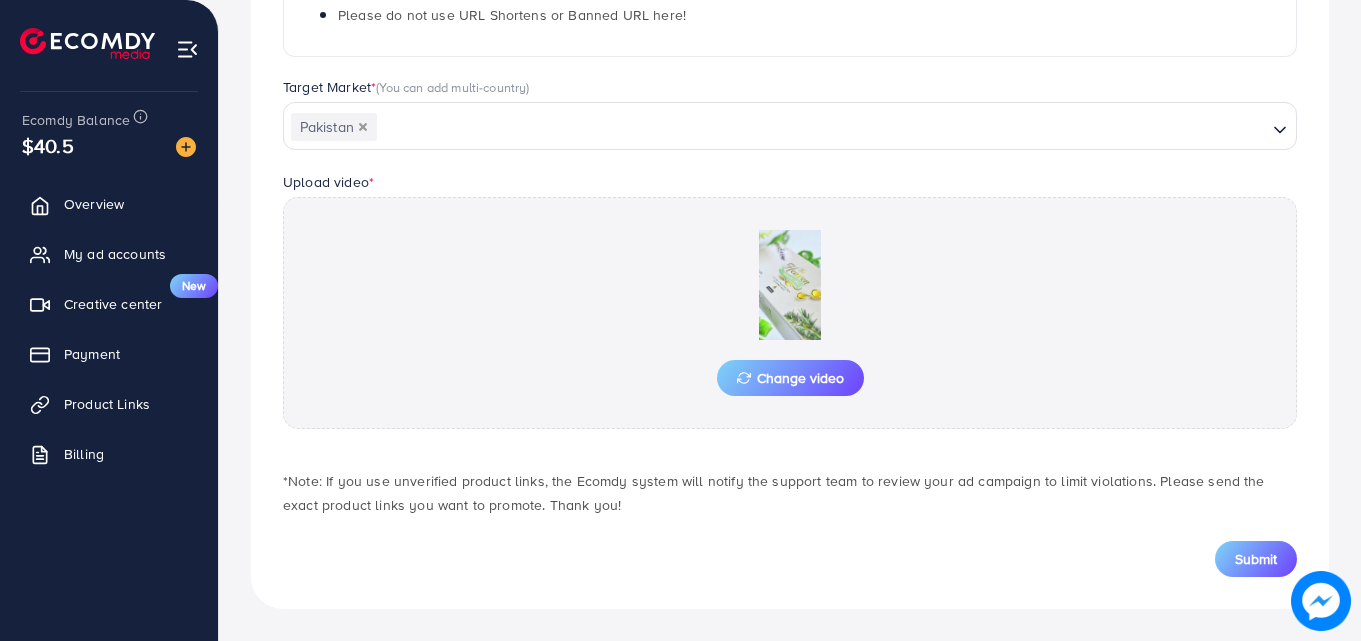 drag, startPoint x: 1358, startPoint y: 506, endPoint x: 1365, endPoint y: 403, distance: 103.23759 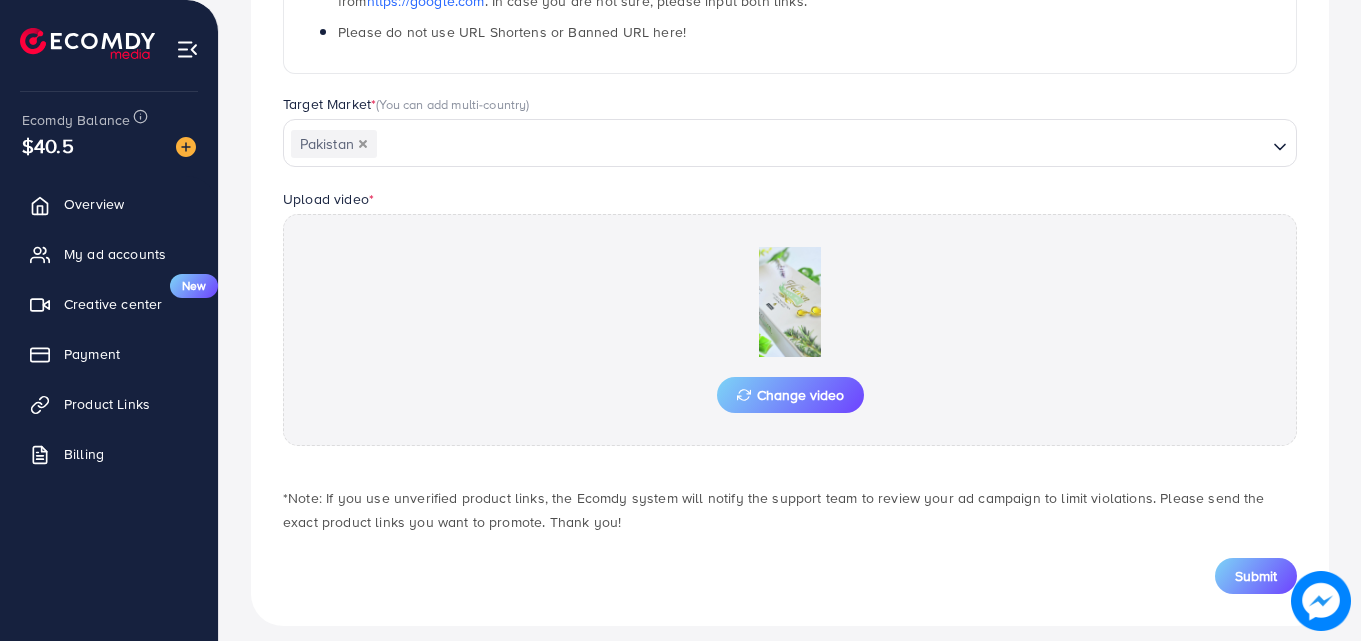 scroll, scrollTop: 521, scrollLeft: 0, axis: vertical 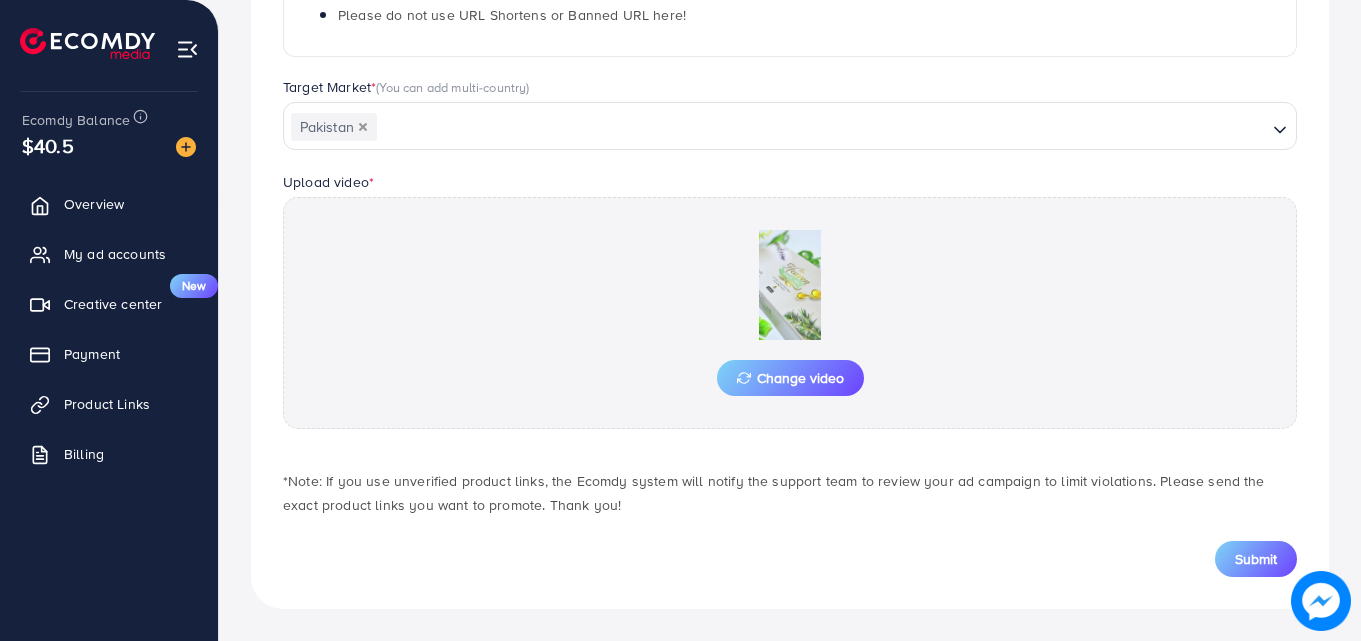 click on "*Note: If you use unverified product links, the Ecomdy system will notify the support team to review your ad campaign to limit violations. Please send the exact product links you want to promote. Thank you!" at bounding box center [790, 483] 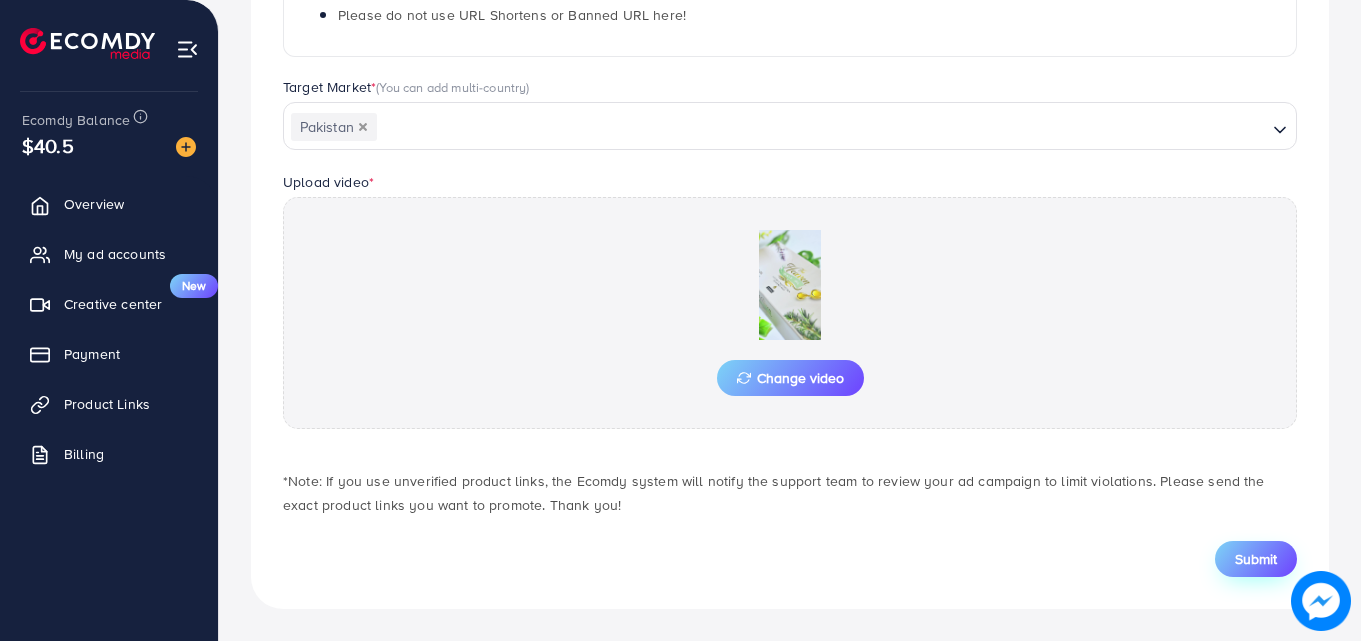 click on "Submit" at bounding box center [1256, 559] 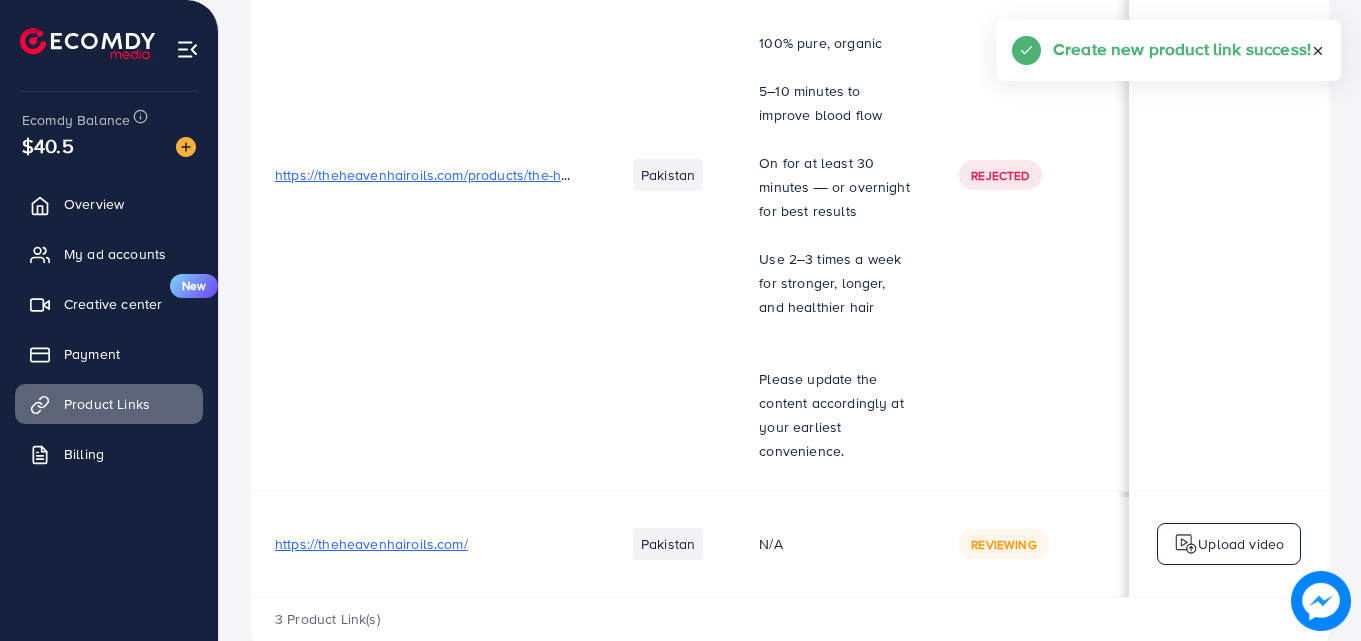 scroll, scrollTop: 0, scrollLeft: 0, axis: both 